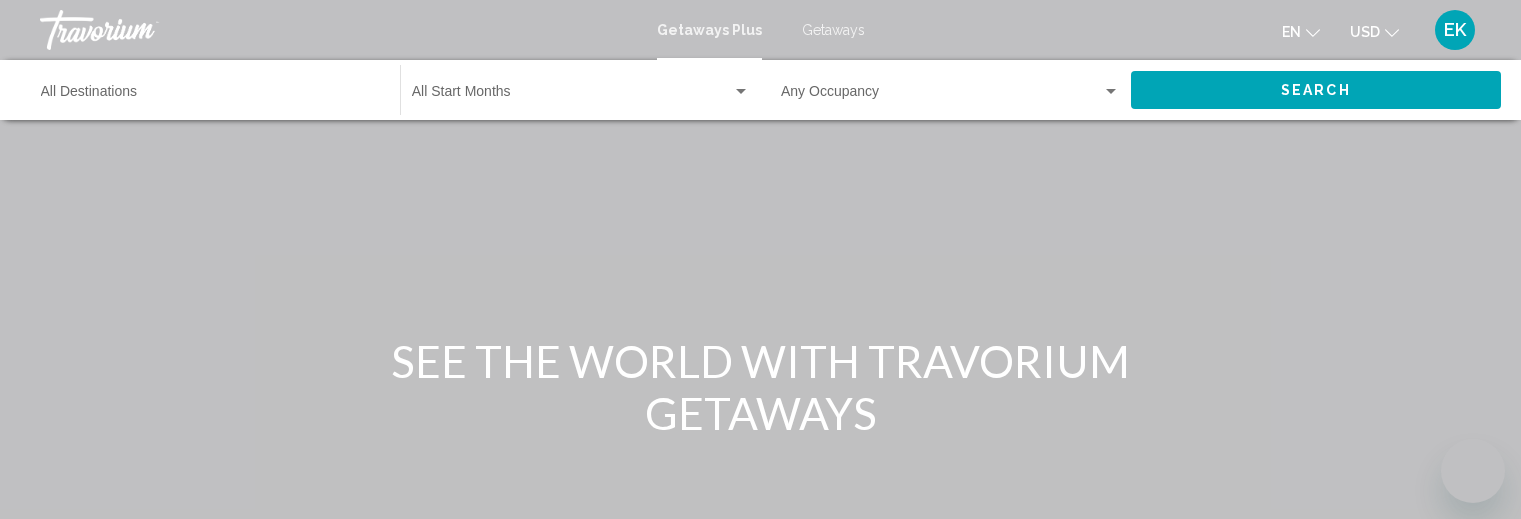 scroll, scrollTop: 0, scrollLeft: 0, axis: both 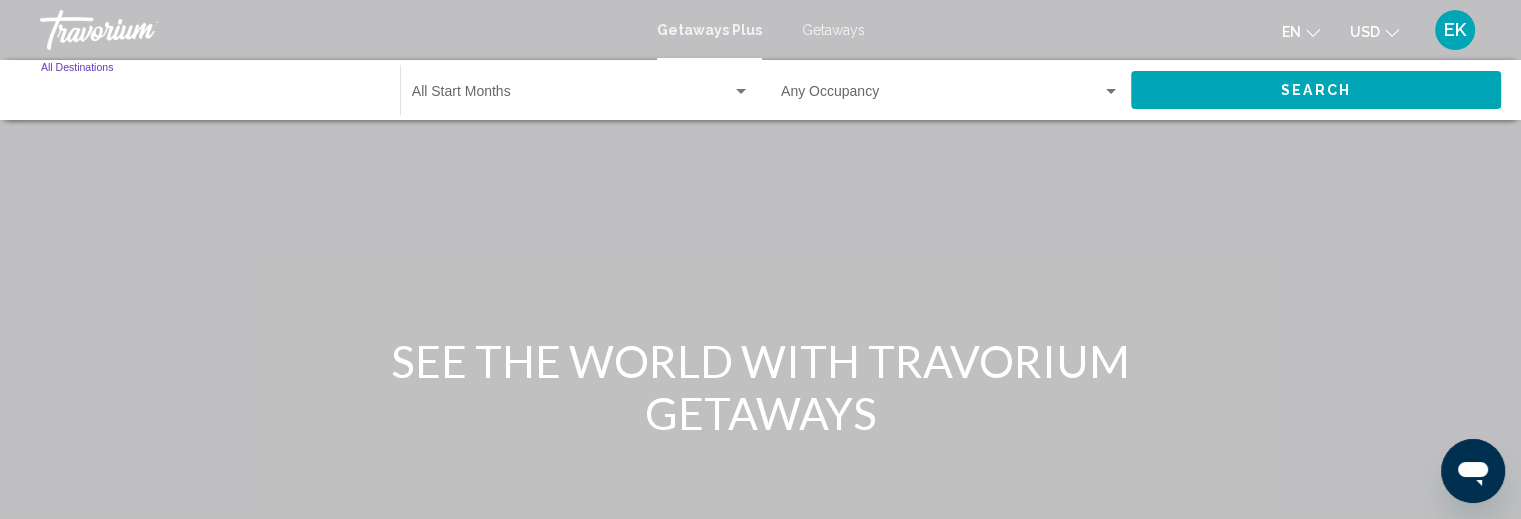 click on "Destination All Destinations" at bounding box center [210, 96] 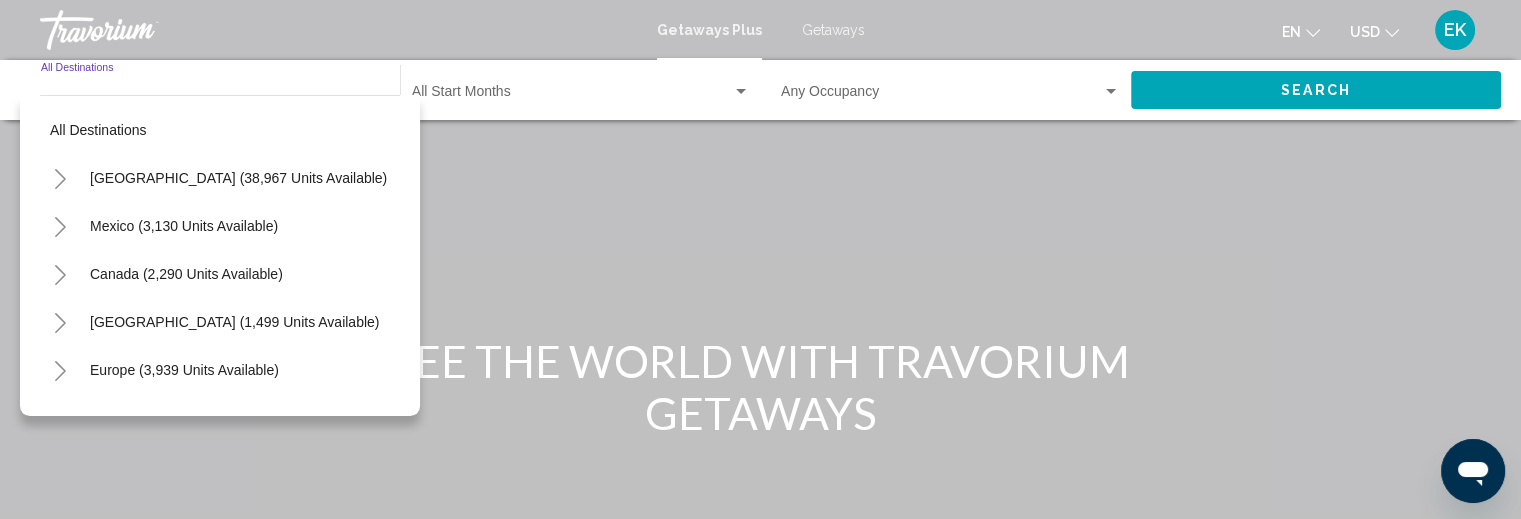 click 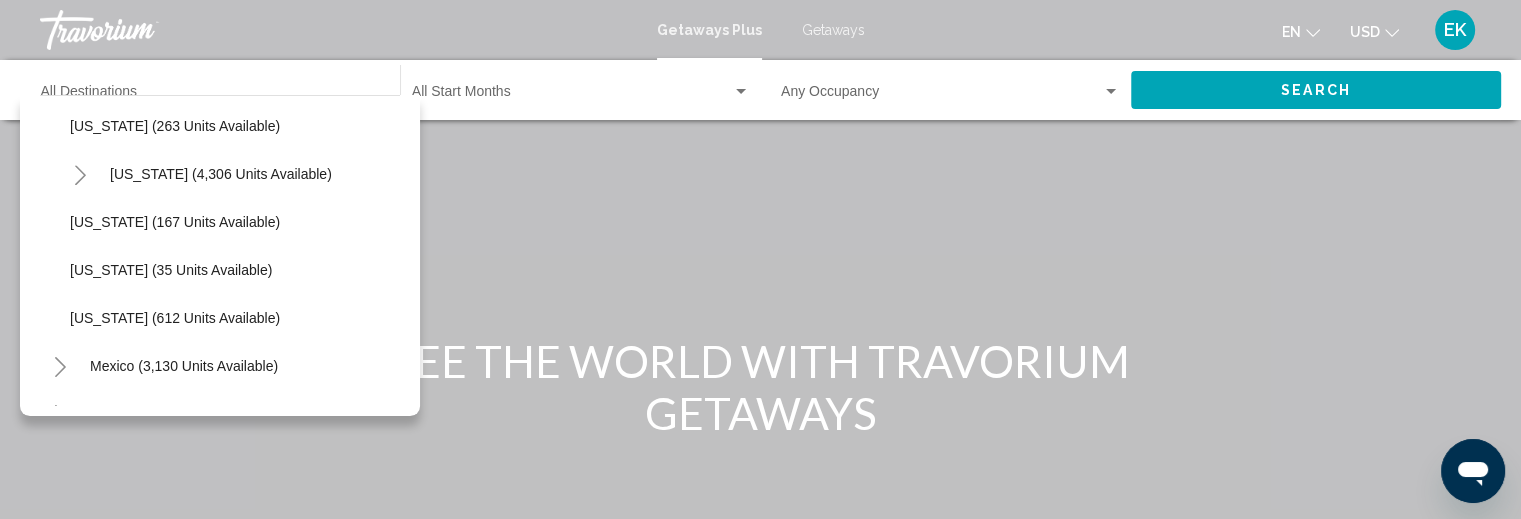 scroll, scrollTop: 1700, scrollLeft: 0, axis: vertical 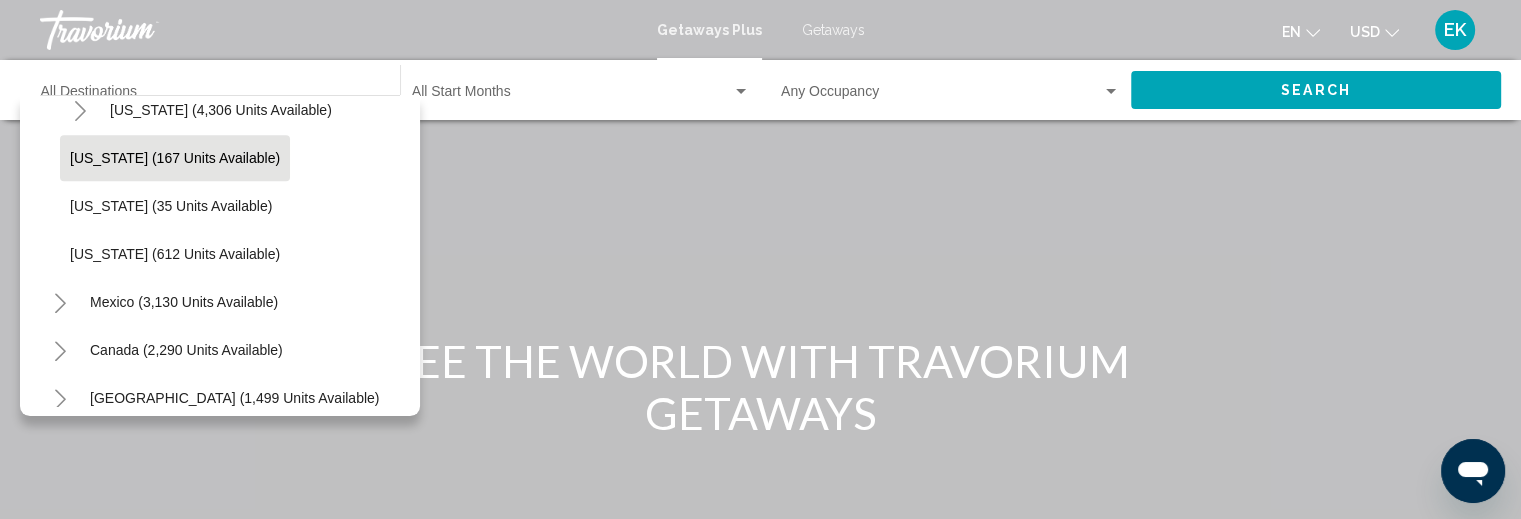 click on "[US_STATE] (167 units available)" 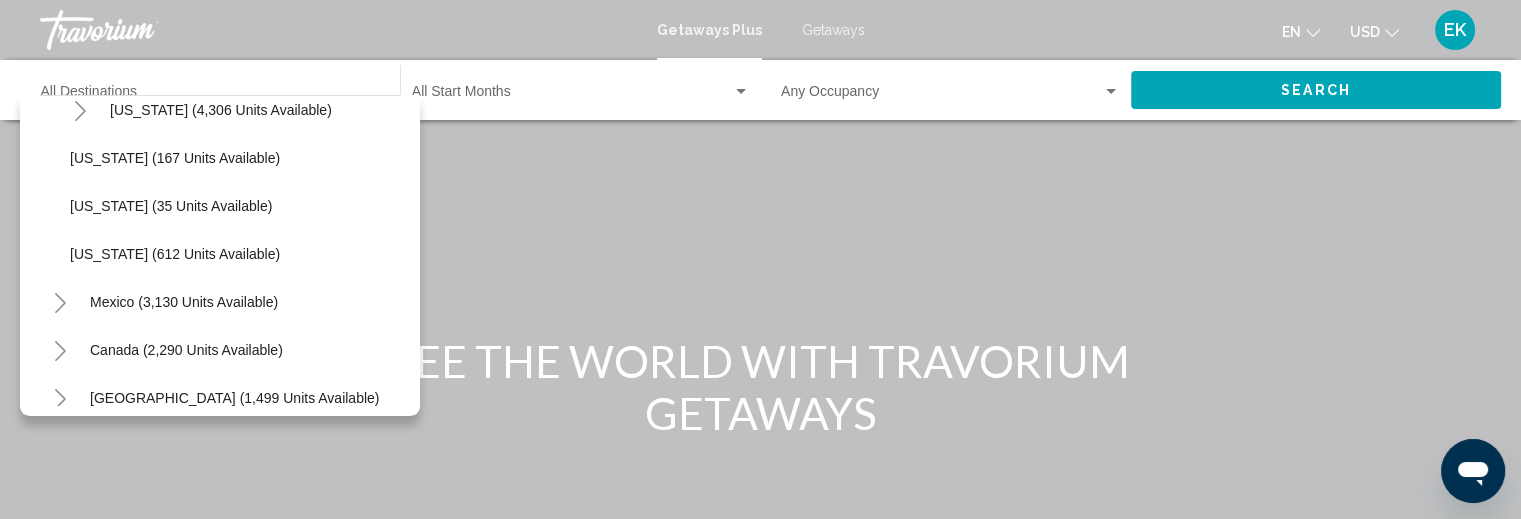 type on "**********" 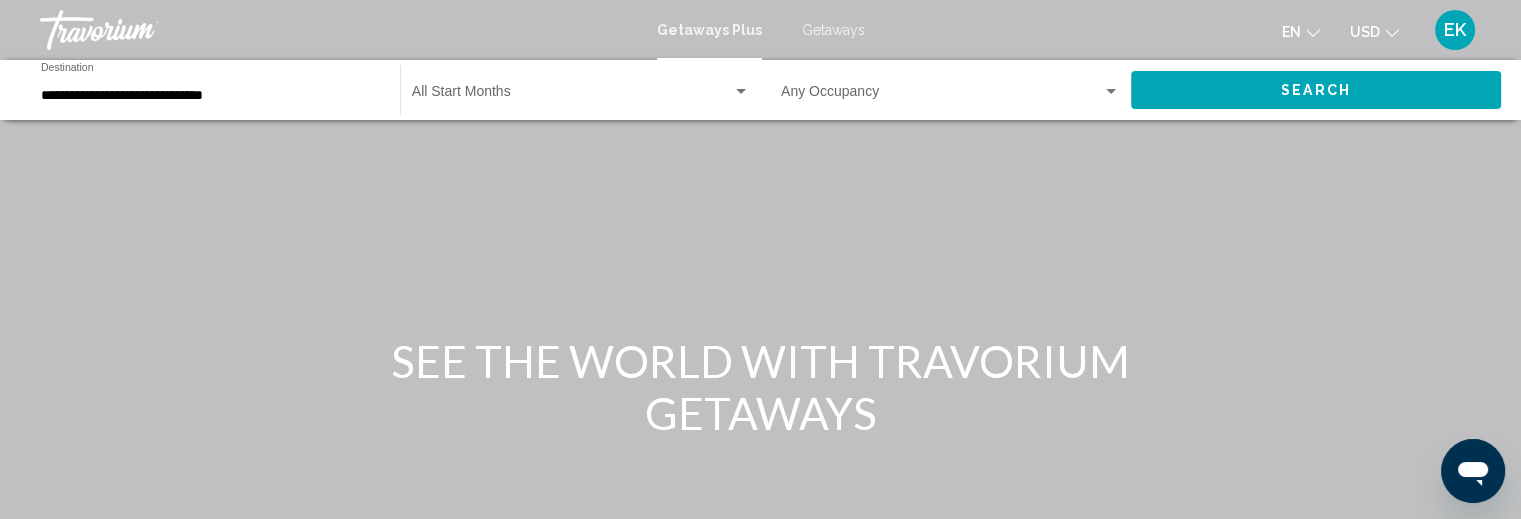 click on "Start Month All Start Months" 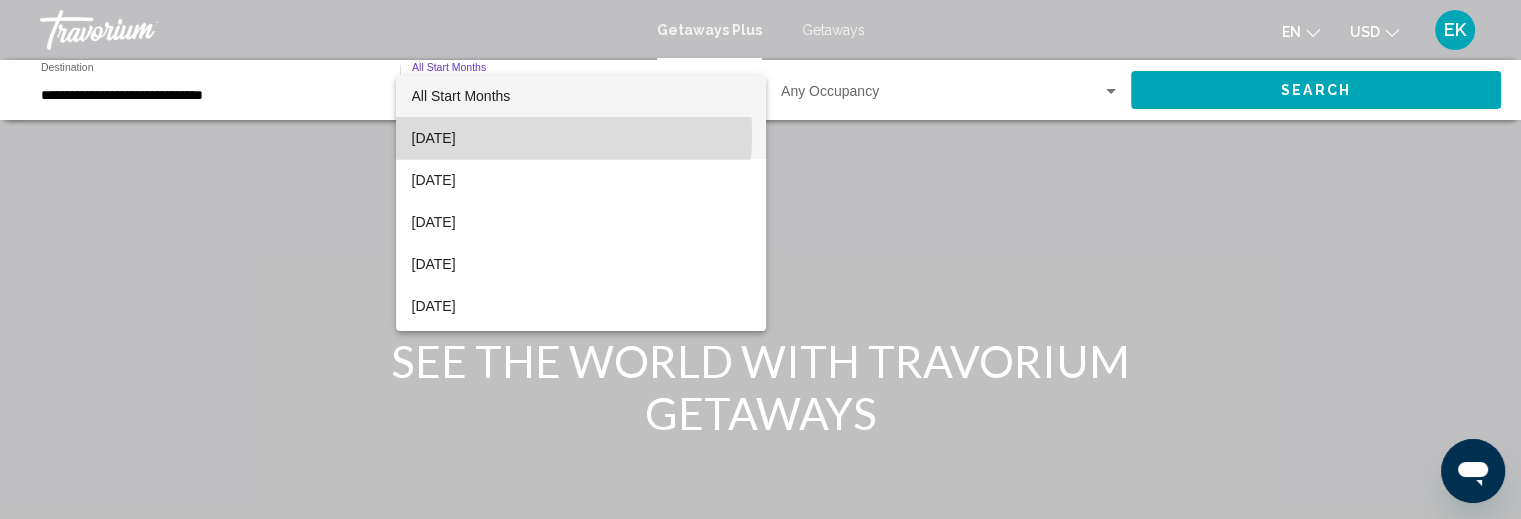 click on "[DATE]" at bounding box center [581, 138] 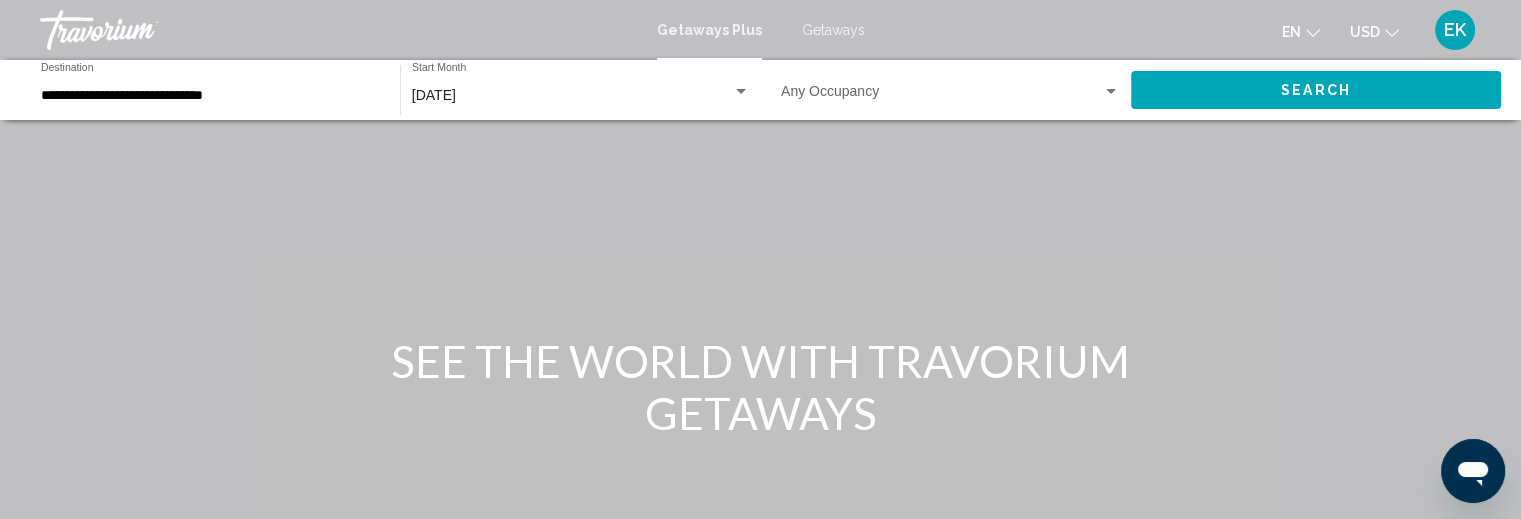 click on "Occupancy Any Occupancy" at bounding box center (950, 90) 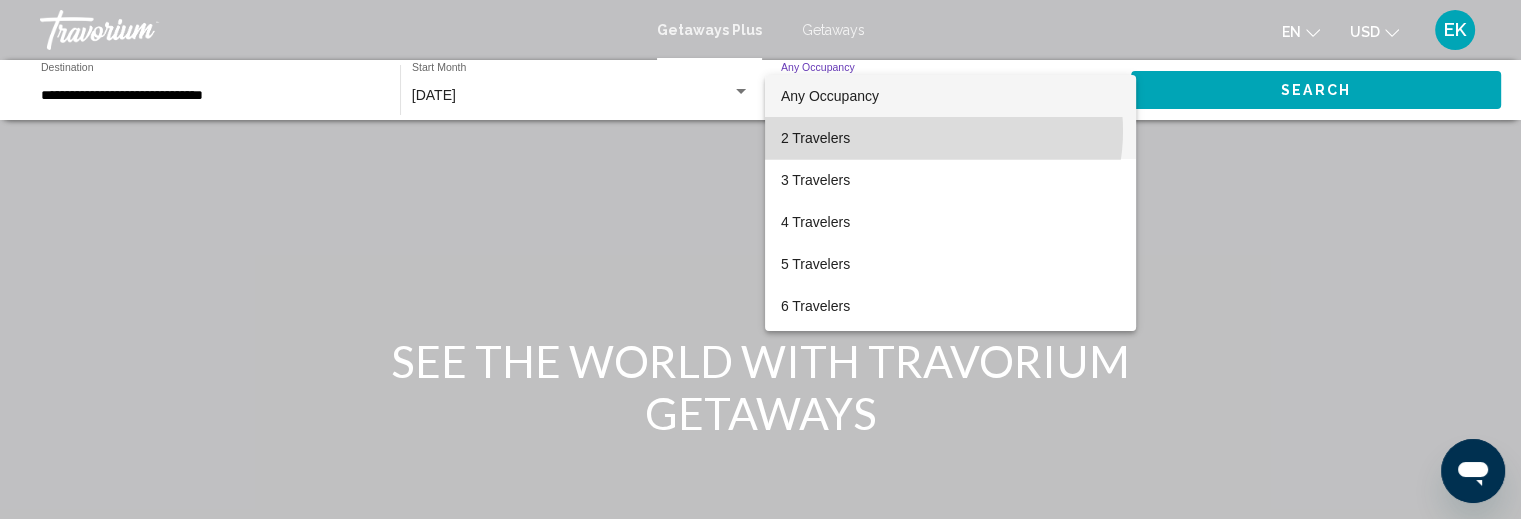 click on "2 Travelers" at bounding box center (950, 138) 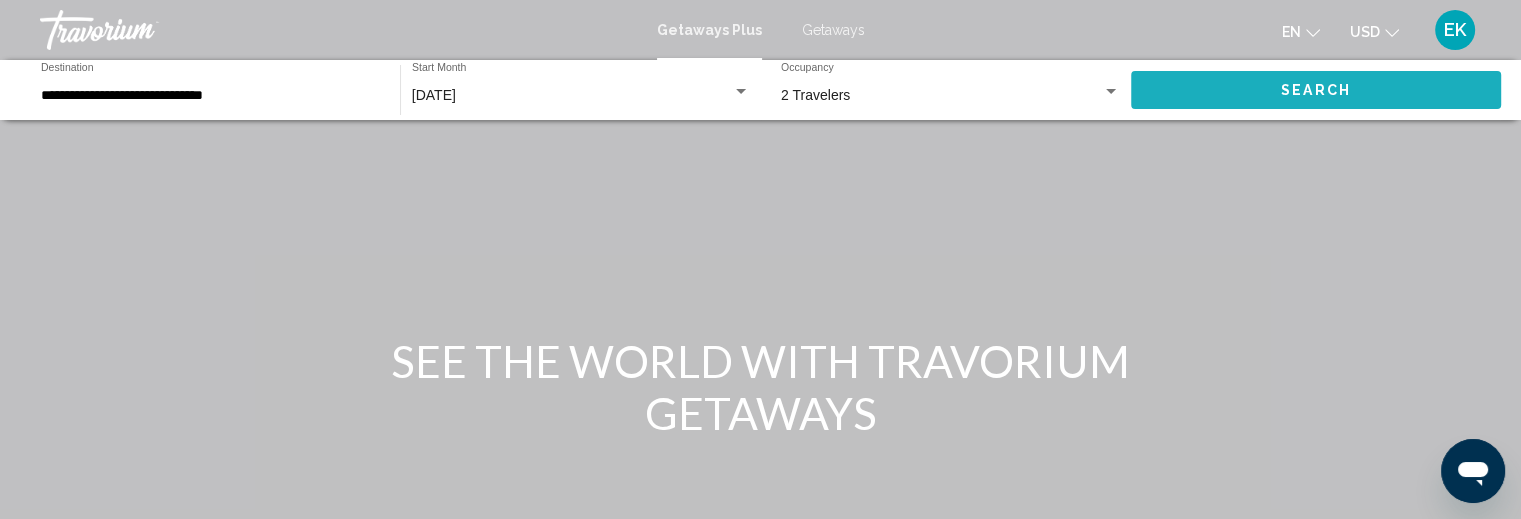click on "Search" at bounding box center [1316, 91] 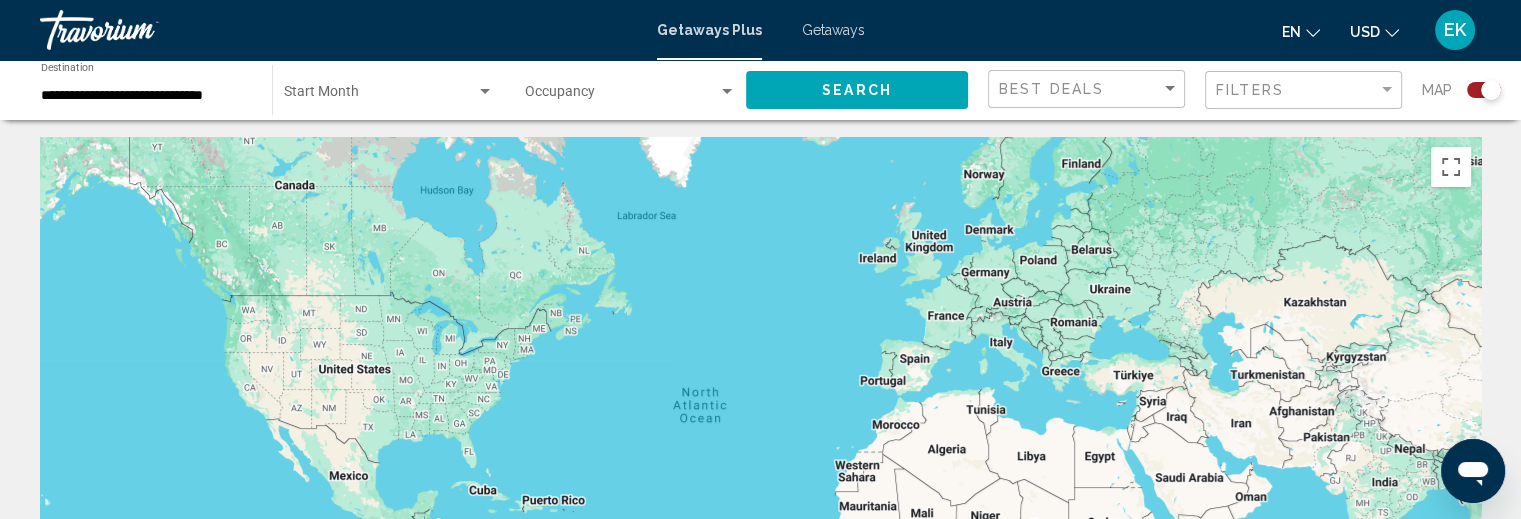 scroll, scrollTop: 0, scrollLeft: 0, axis: both 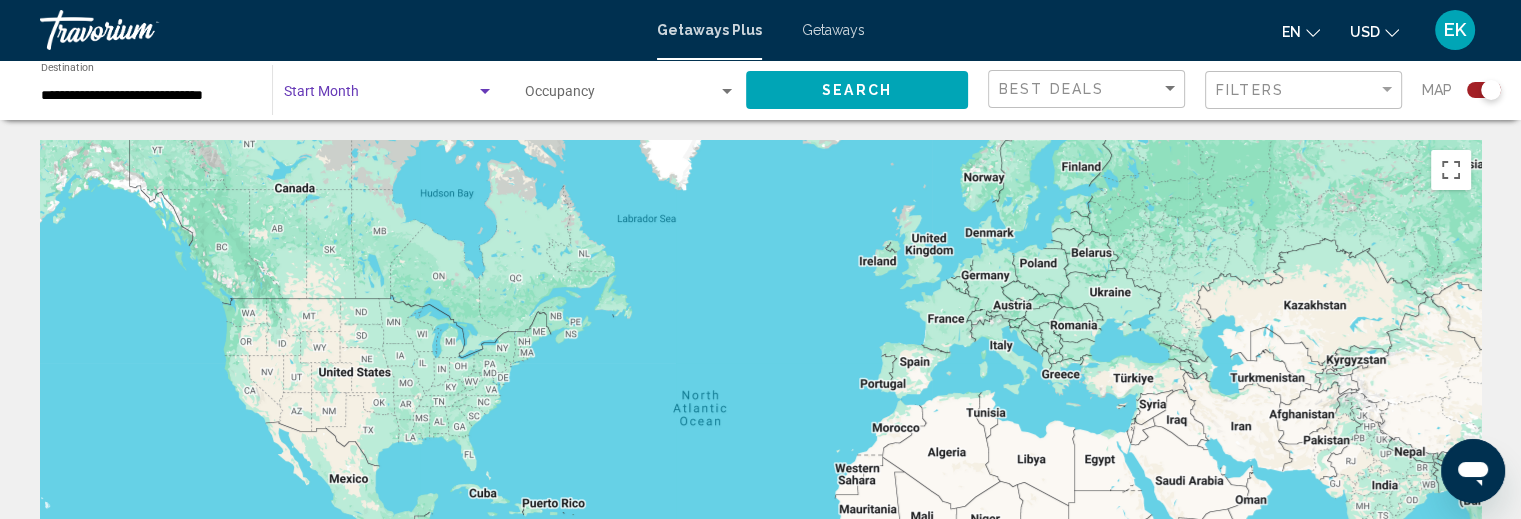 click at bounding box center (485, 91) 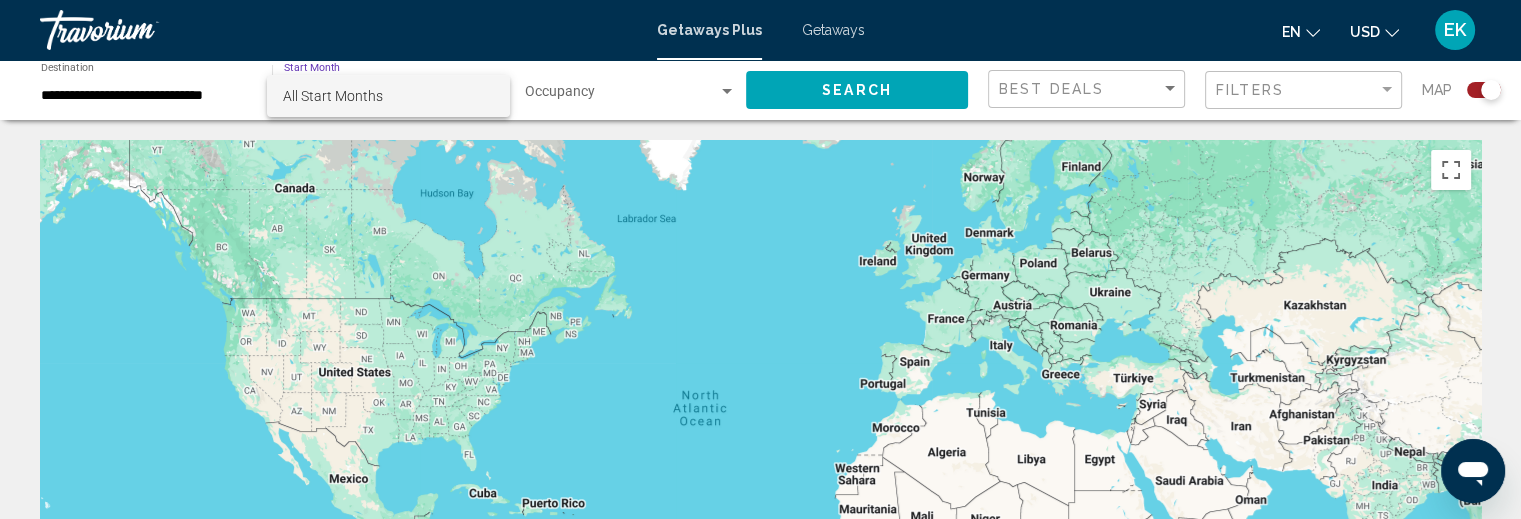 click on "All Start Months" at bounding box center [388, 96] 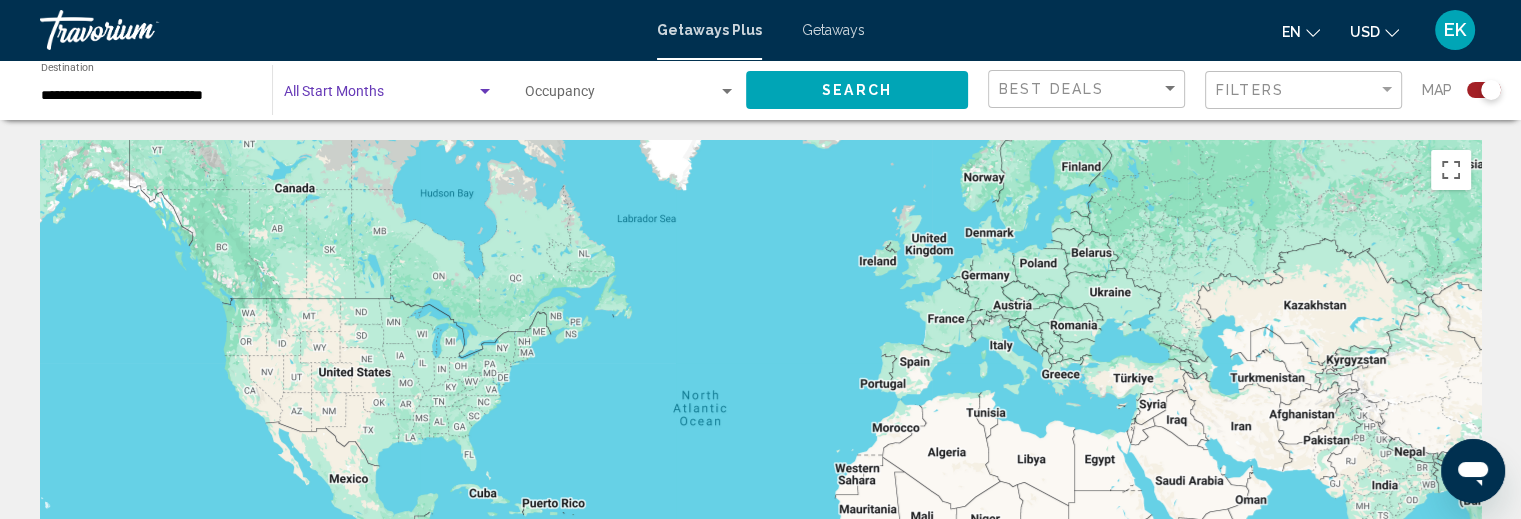 click at bounding box center (380, 96) 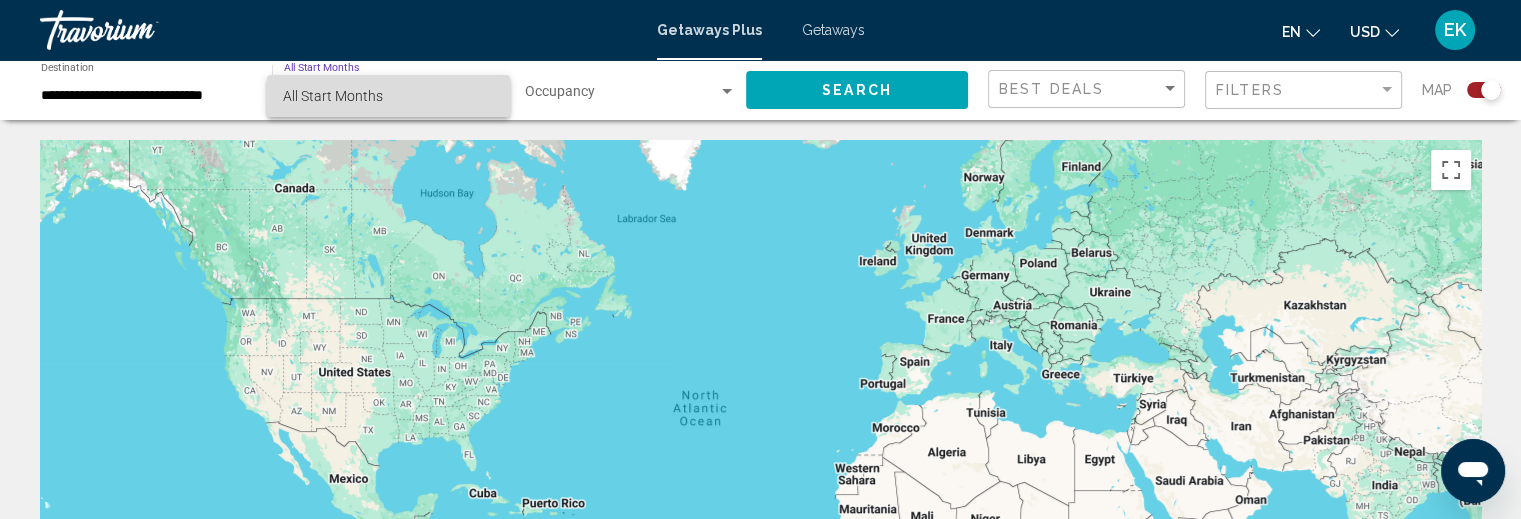 click on "All Start Months" at bounding box center [333, 96] 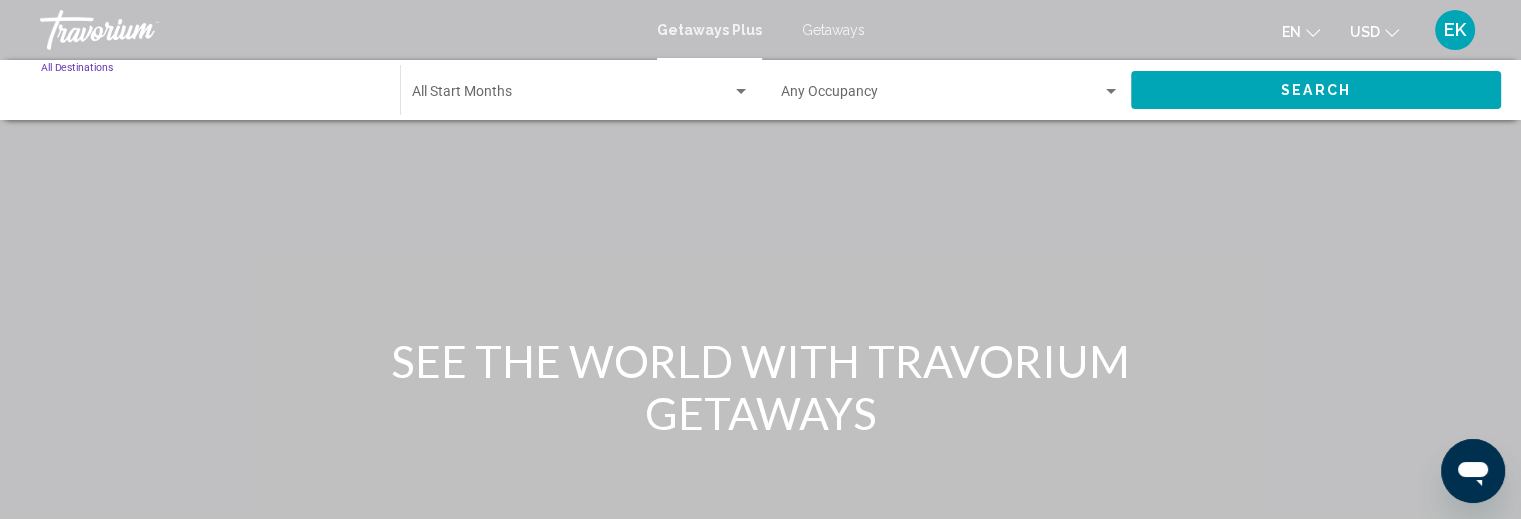 click on "Destination All Destinations" at bounding box center (210, 96) 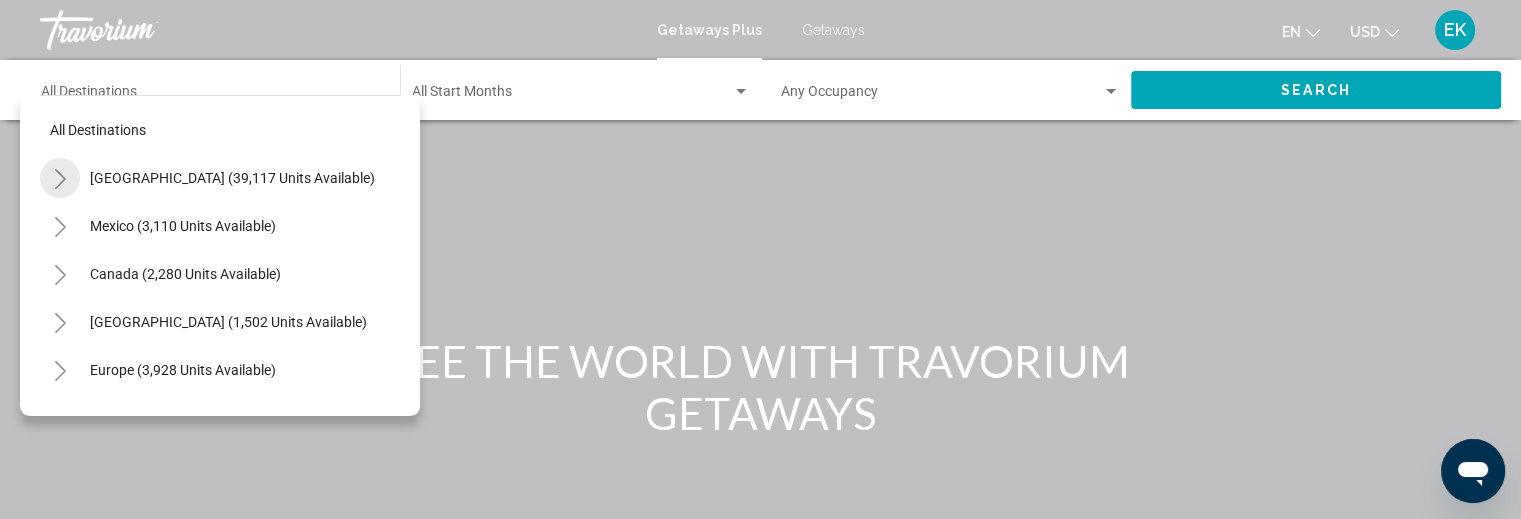 click 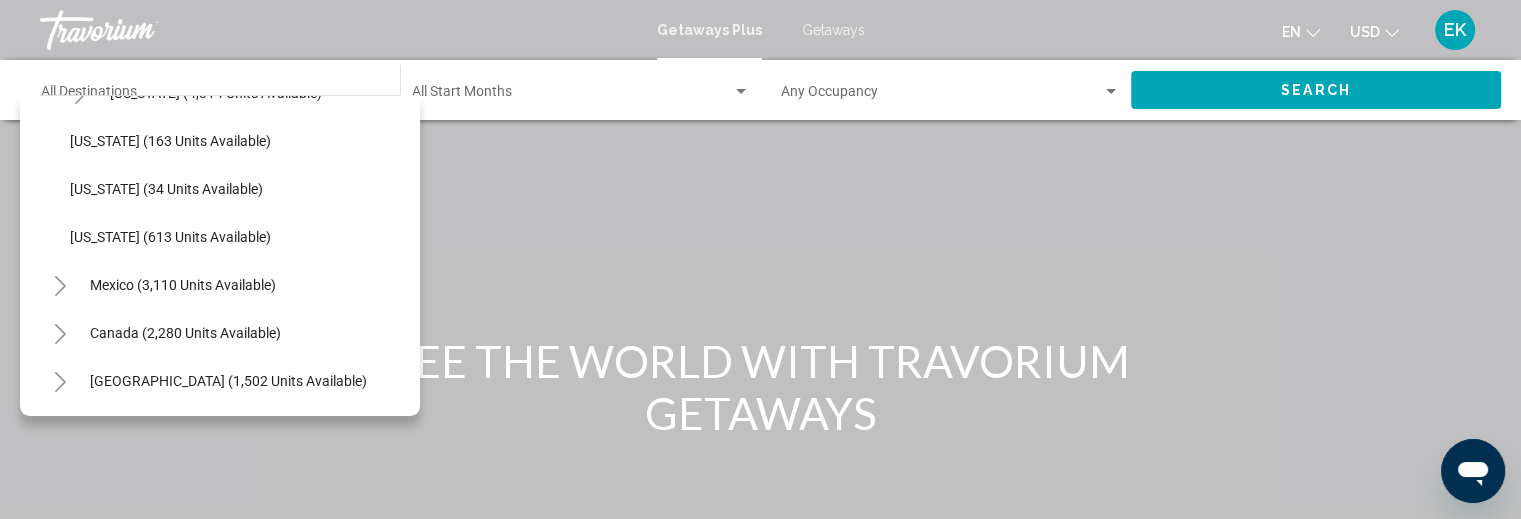 scroll, scrollTop: 1615, scrollLeft: 0, axis: vertical 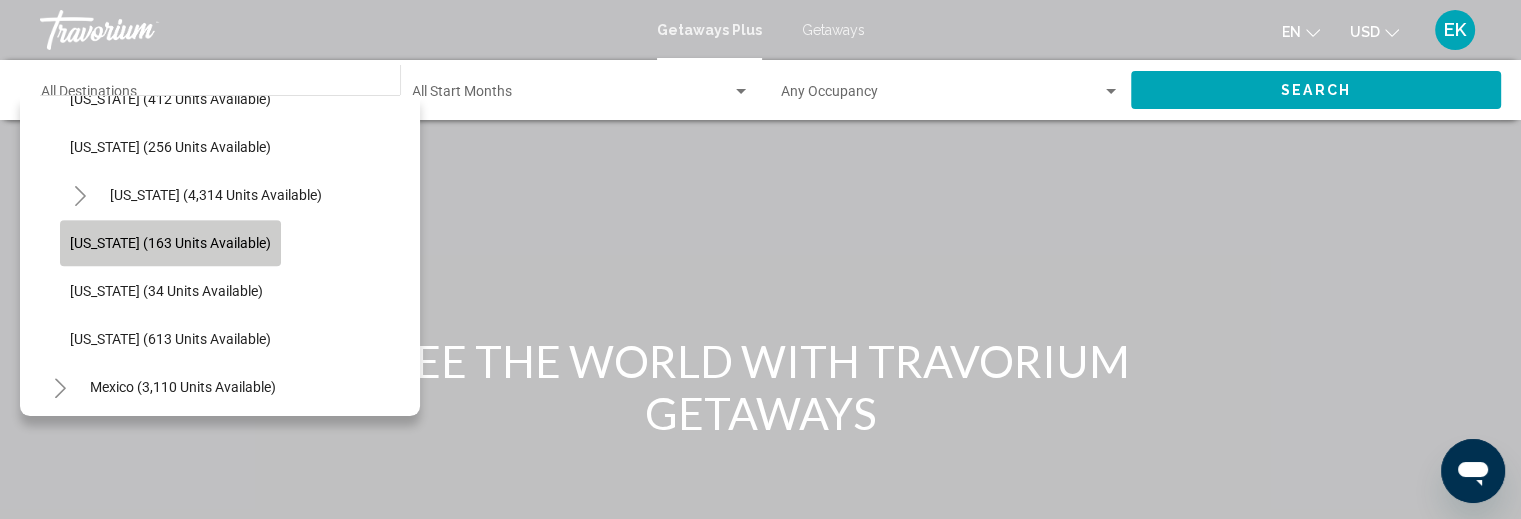 click on "[US_STATE] (163 units available)" 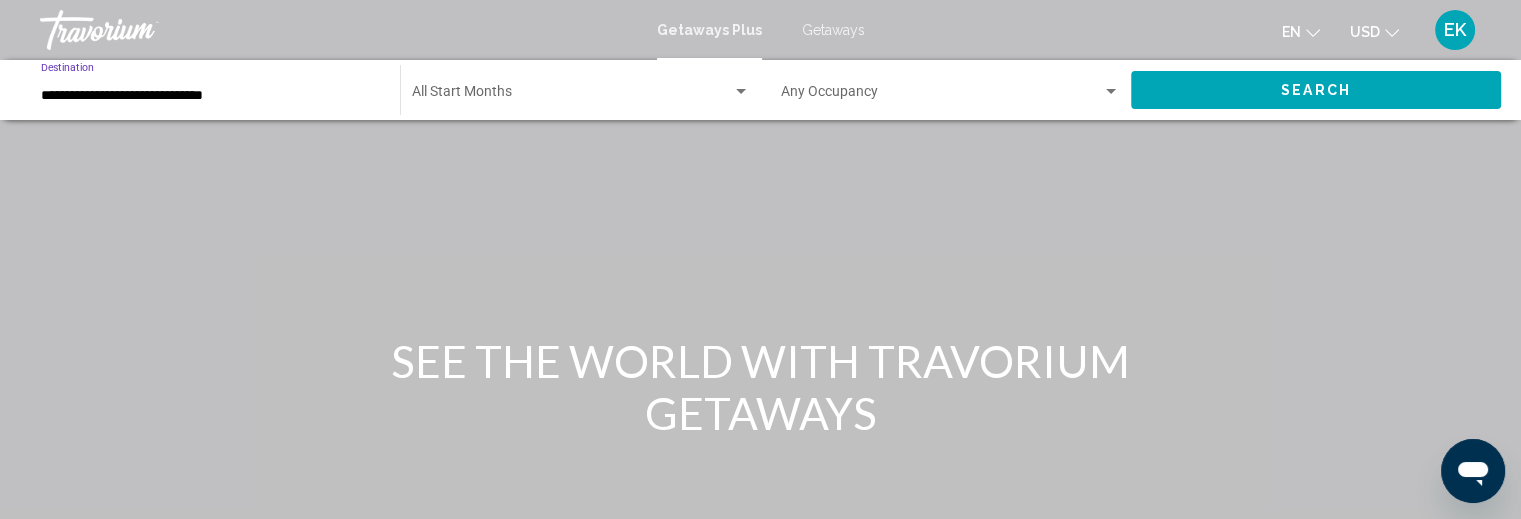 click at bounding box center [572, 96] 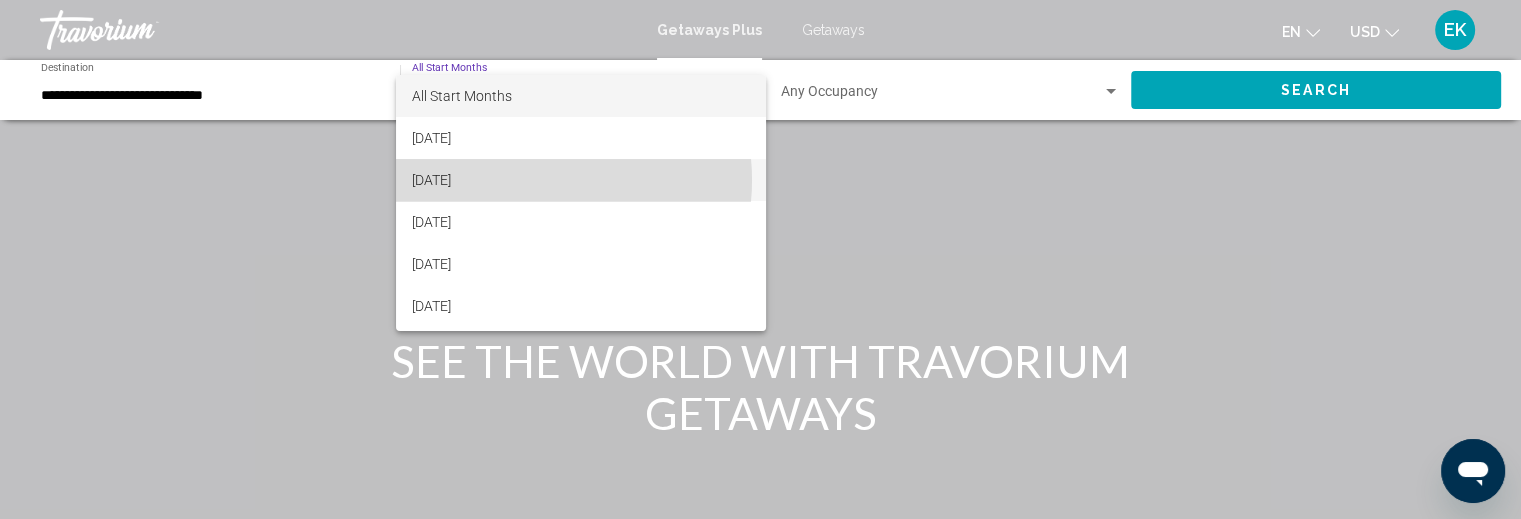 click on "[DATE]" at bounding box center (581, 180) 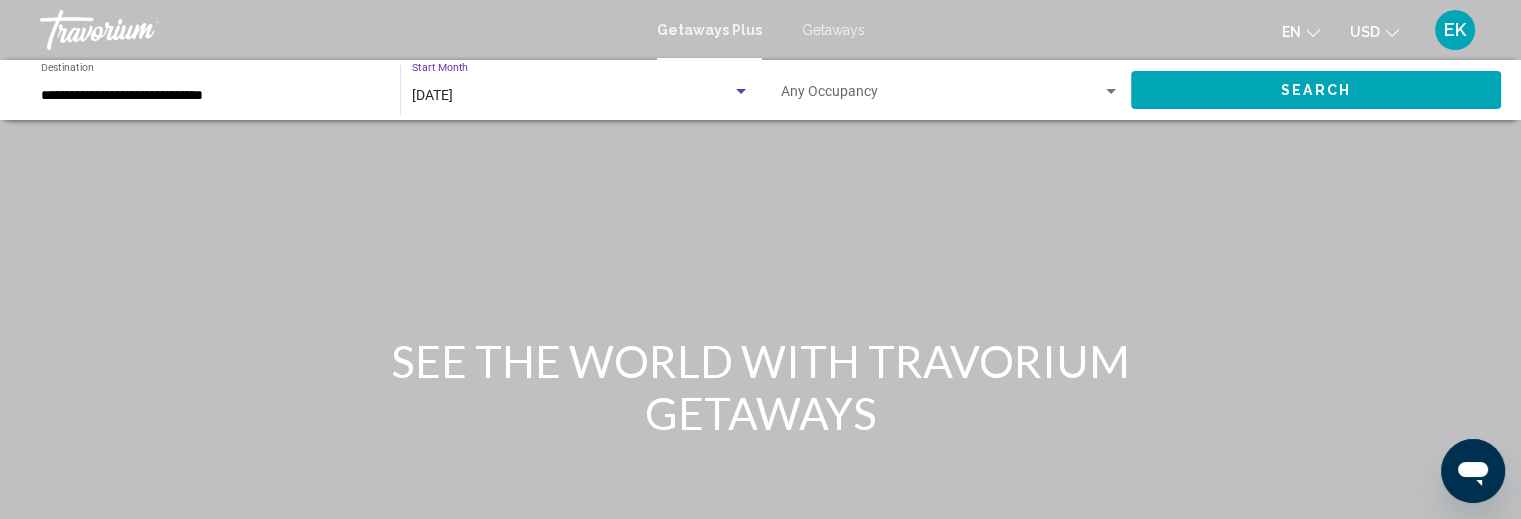 click at bounding box center [941, 96] 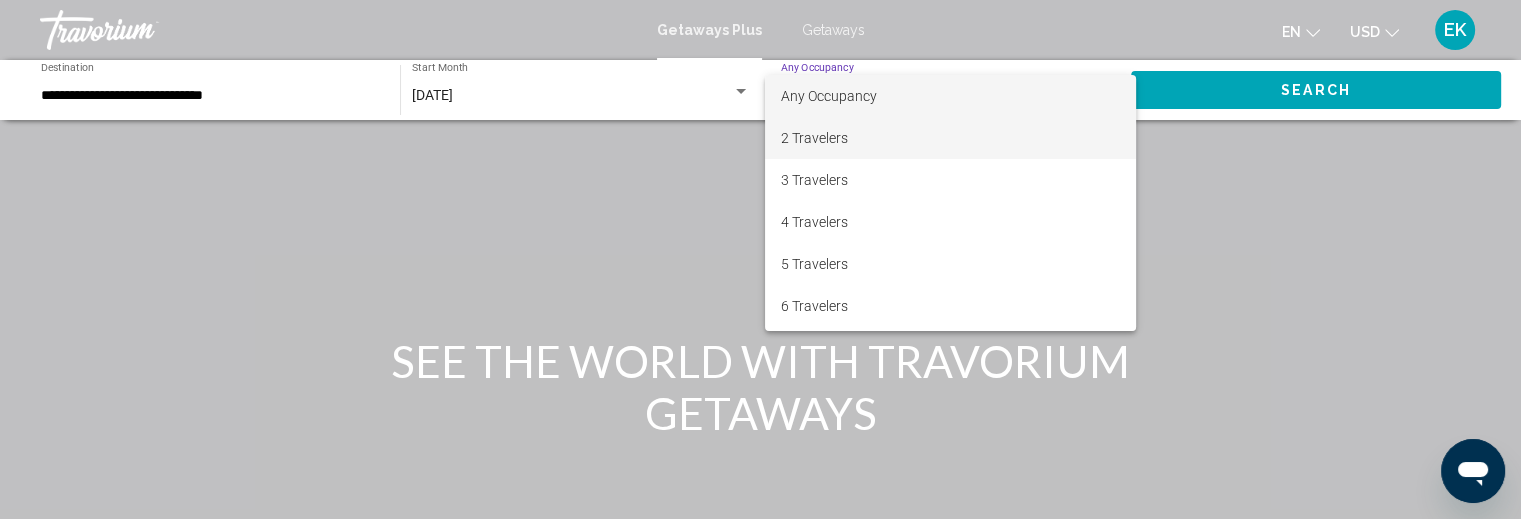 click on "2 Travelers" at bounding box center (950, 138) 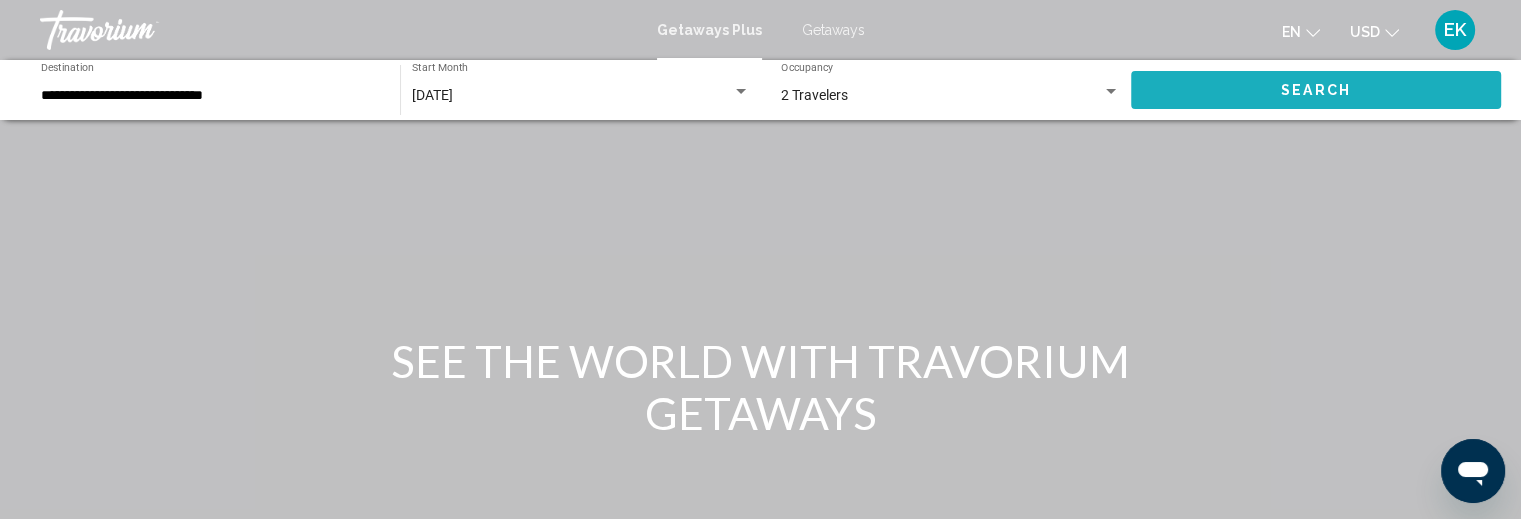 click on "Search" at bounding box center [1316, 89] 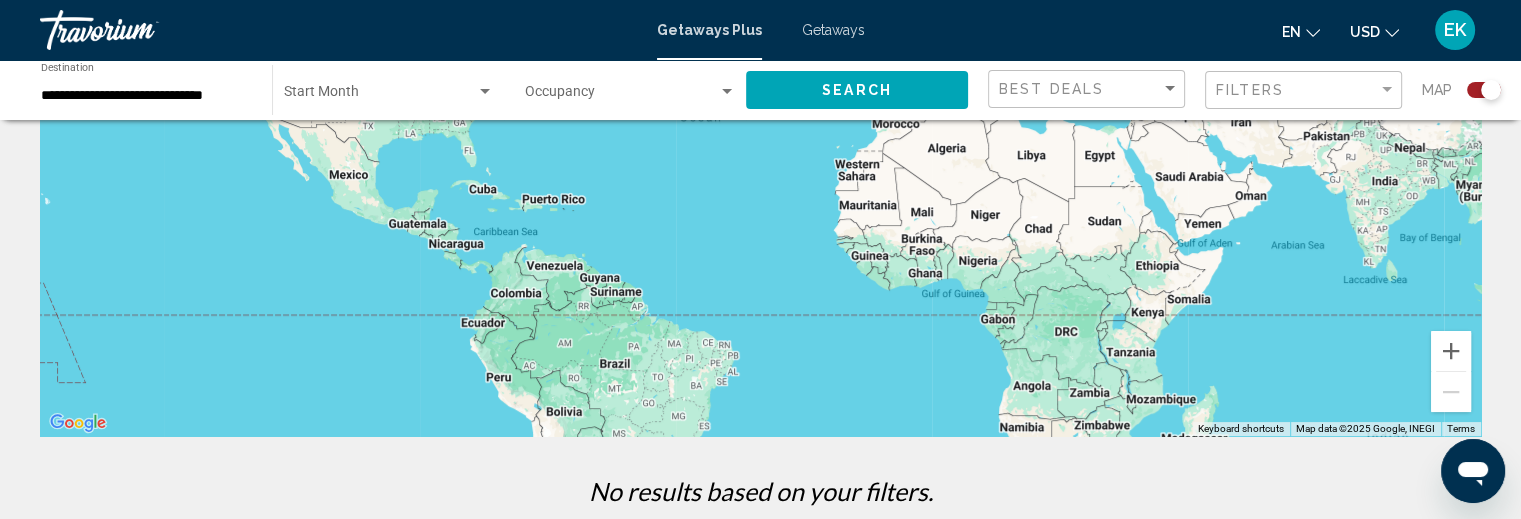 scroll, scrollTop: 0, scrollLeft: 0, axis: both 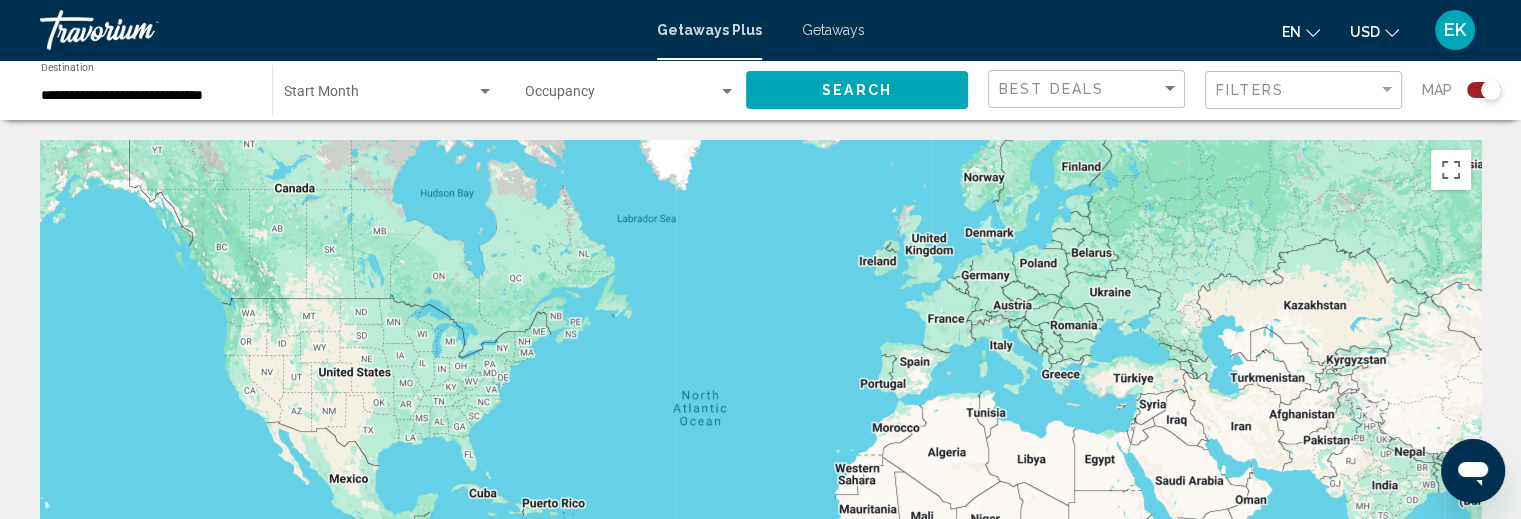 click on "Getaways" at bounding box center [833, 30] 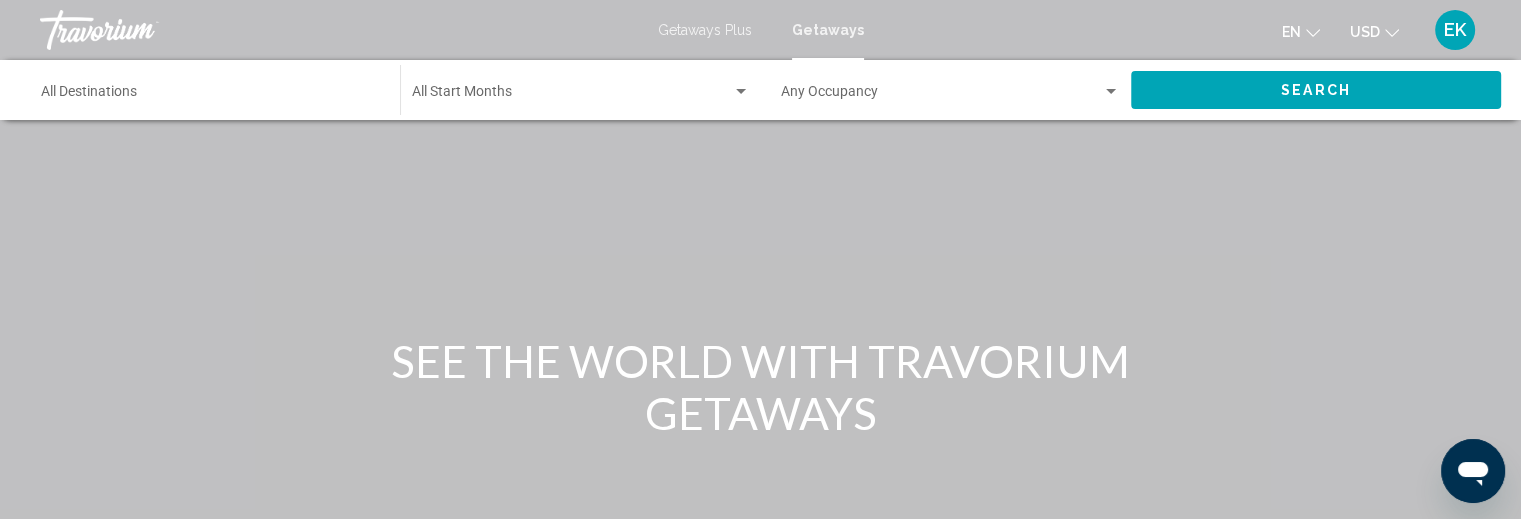 click on "Destination All Destinations" at bounding box center [210, 96] 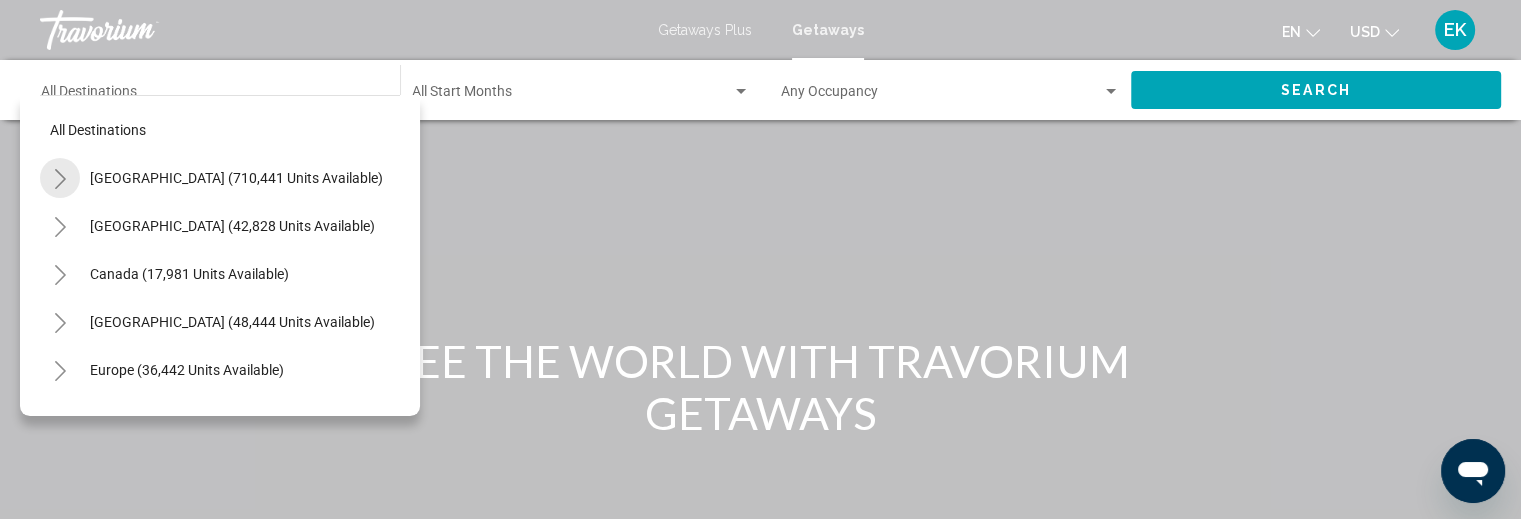 click 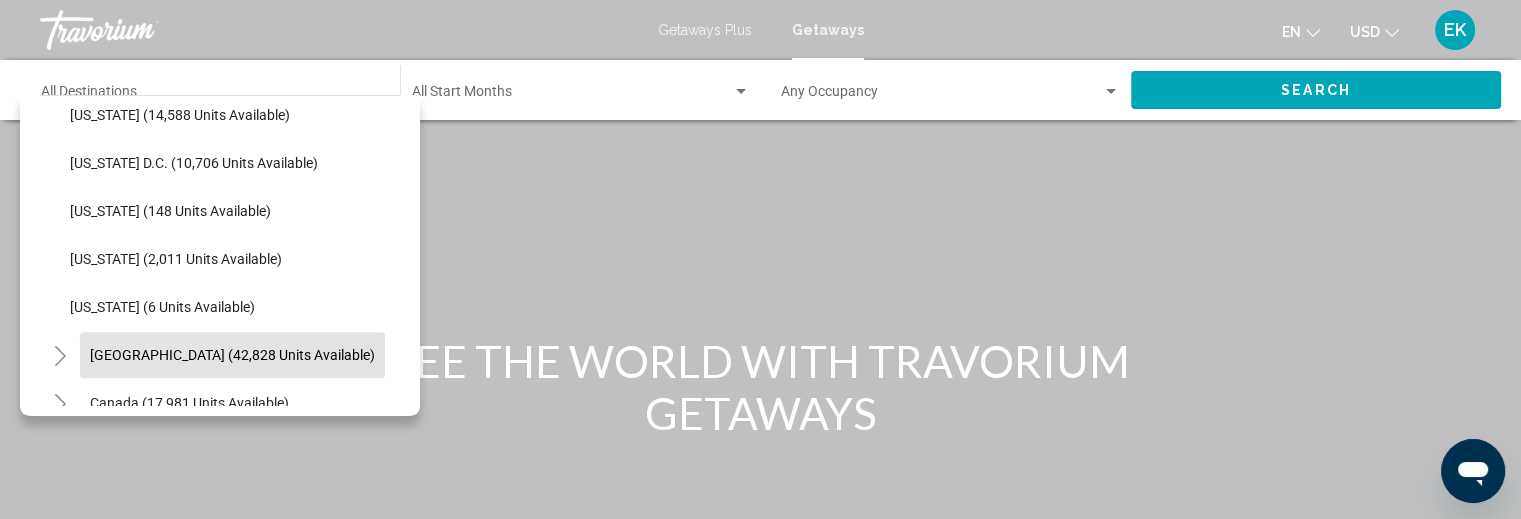 scroll, scrollTop: 2000, scrollLeft: 0, axis: vertical 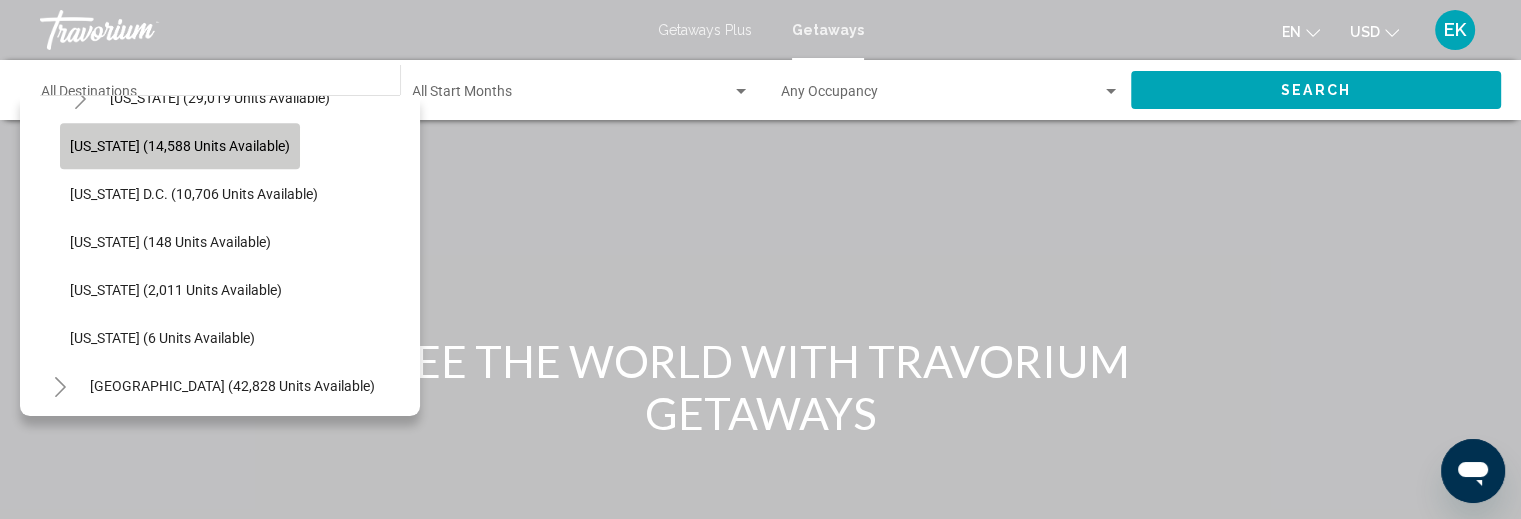 click on "[US_STATE] (14,588 units available)" 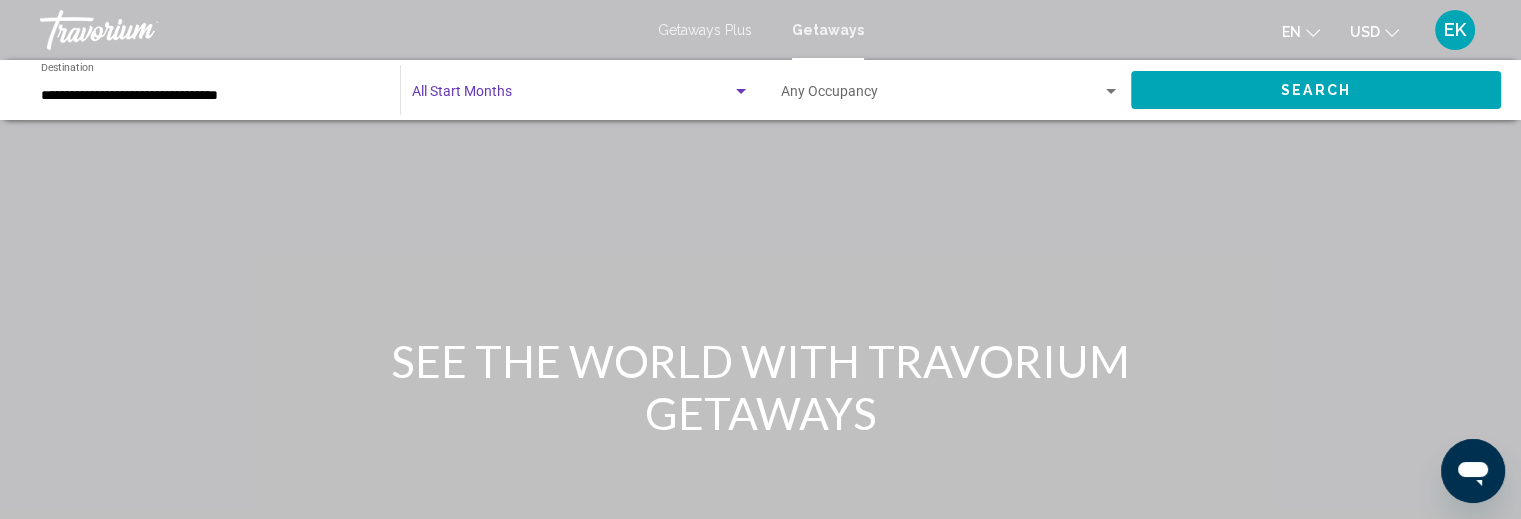click at bounding box center [572, 96] 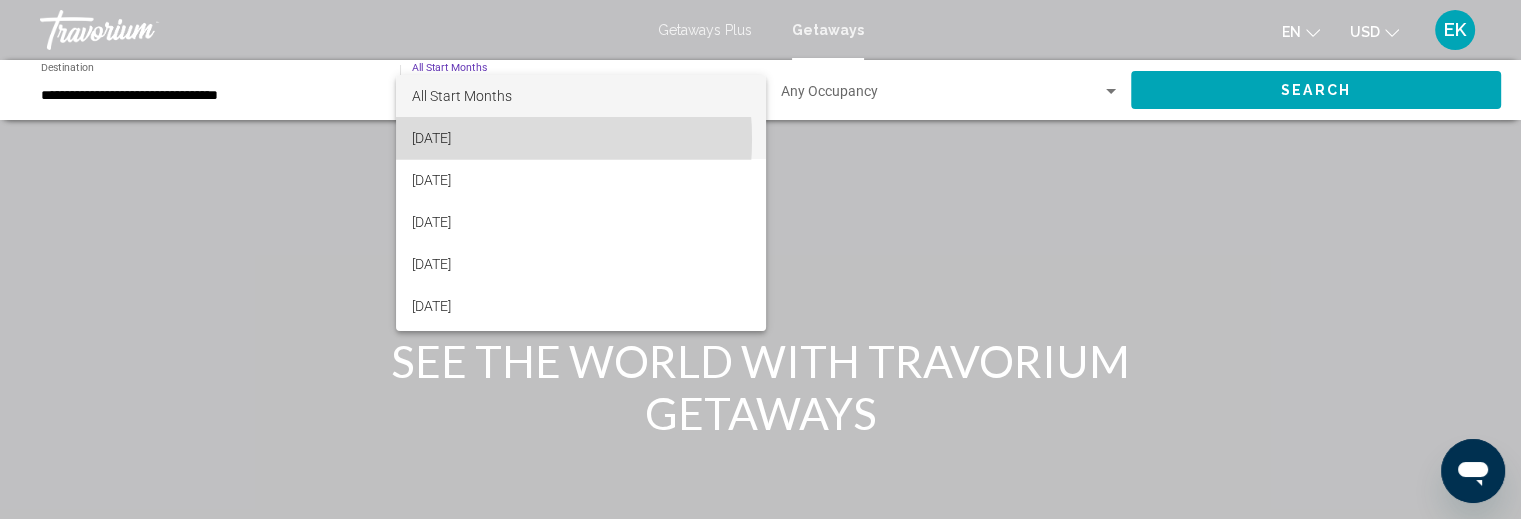 click on "[DATE]" at bounding box center [581, 138] 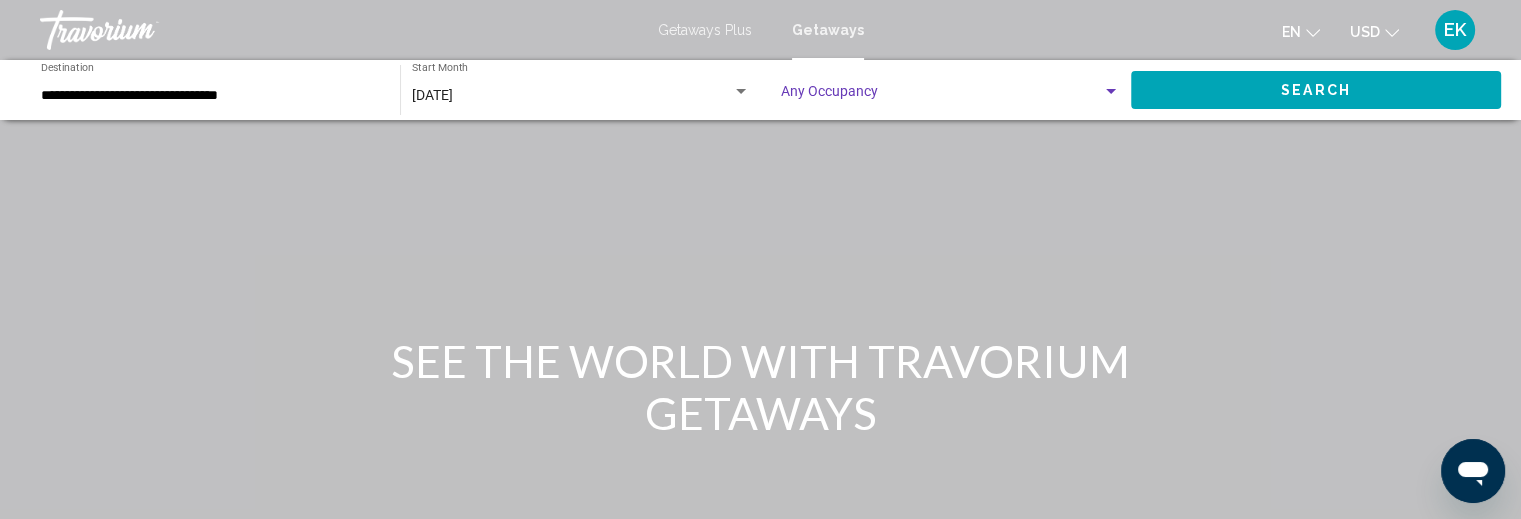 click at bounding box center (941, 96) 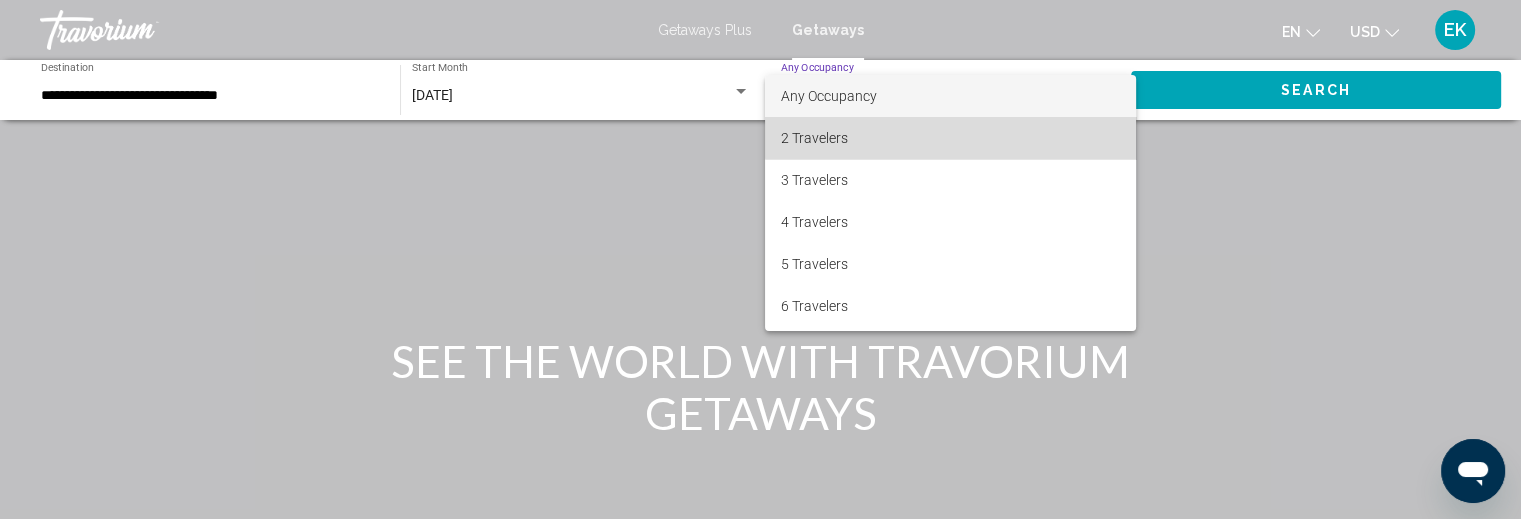 click on "2 Travelers" at bounding box center (950, 138) 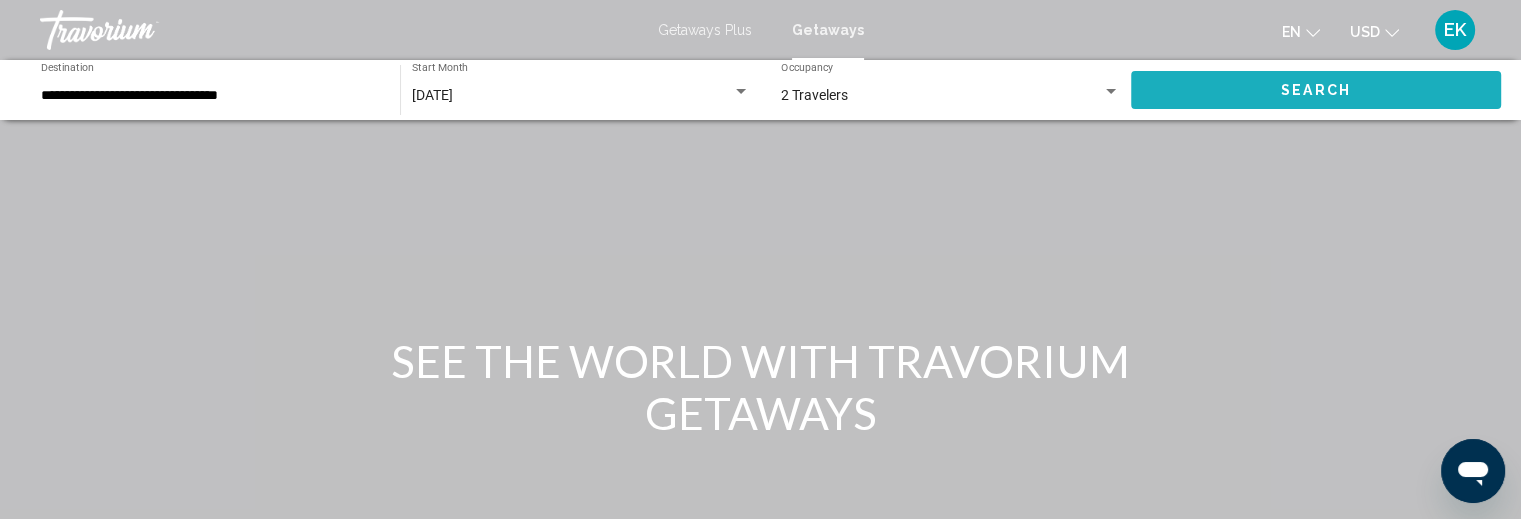 click on "Search" at bounding box center [1316, 89] 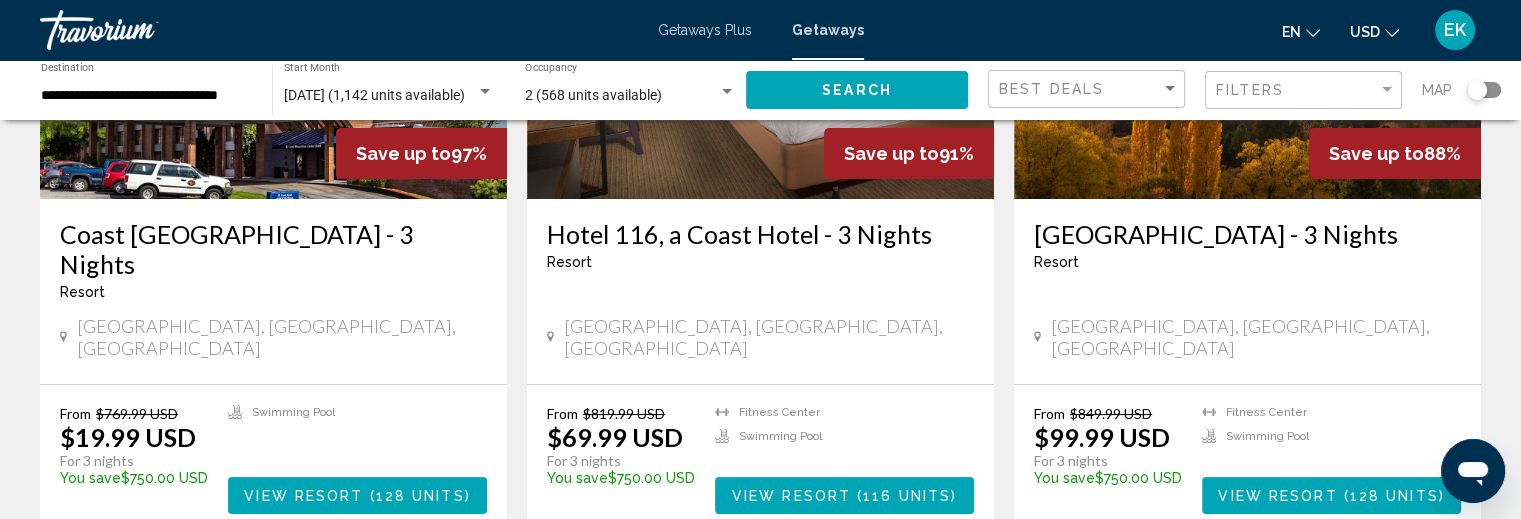 scroll, scrollTop: 300, scrollLeft: 0, axis: vertical 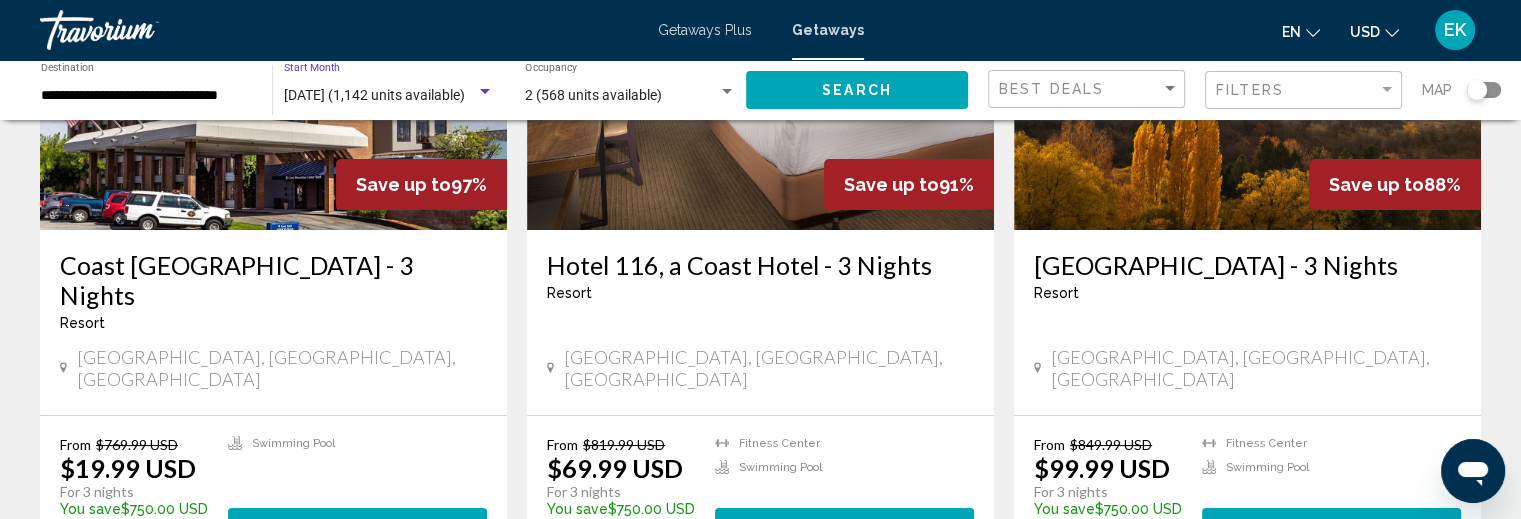 click on "[DATE] (1,142 units available)" at bounding box center (374, 95) 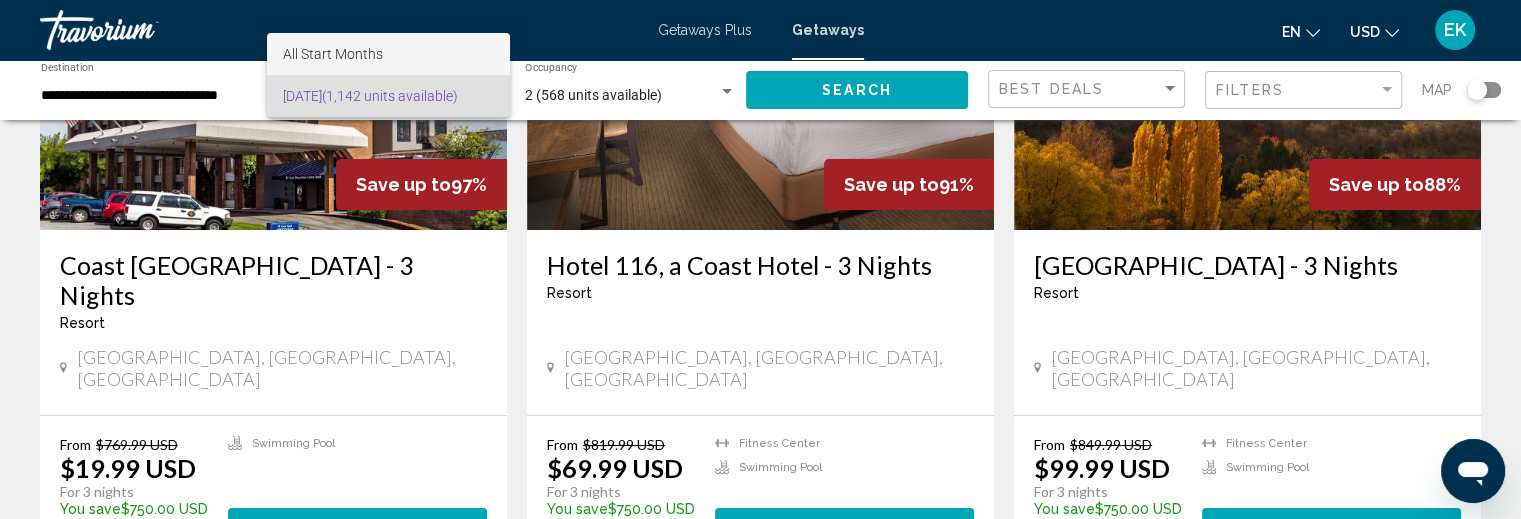 click on "All Start Months" at bounding box center (333, 54) 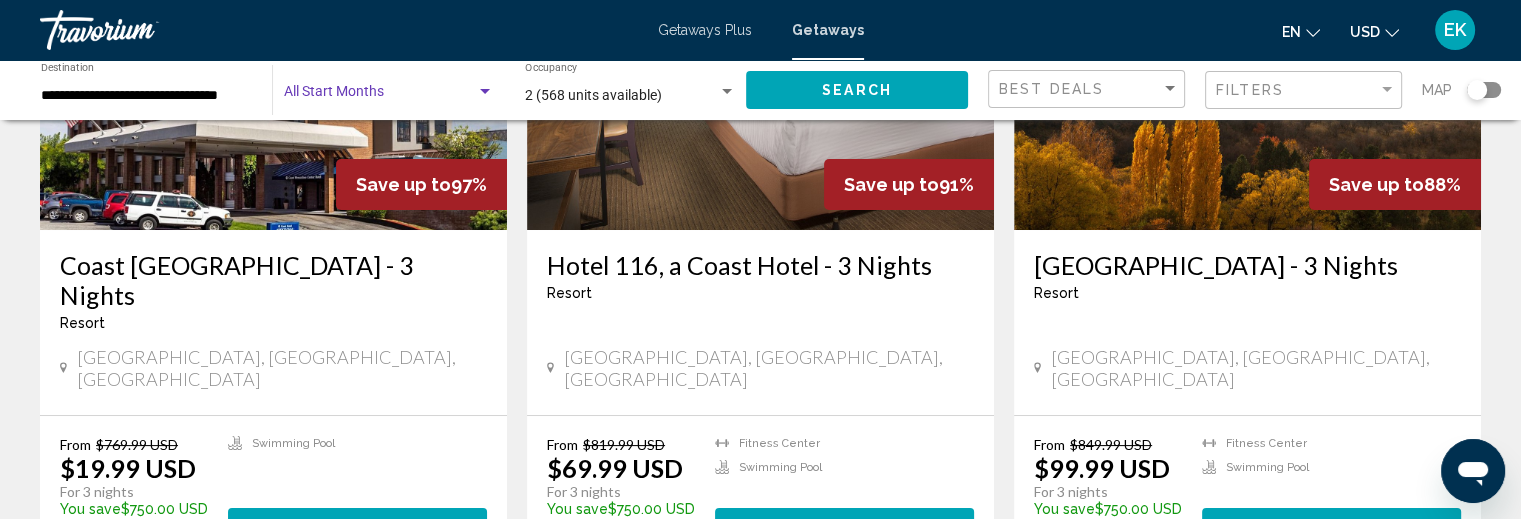 click at bounding box center (485, 91) 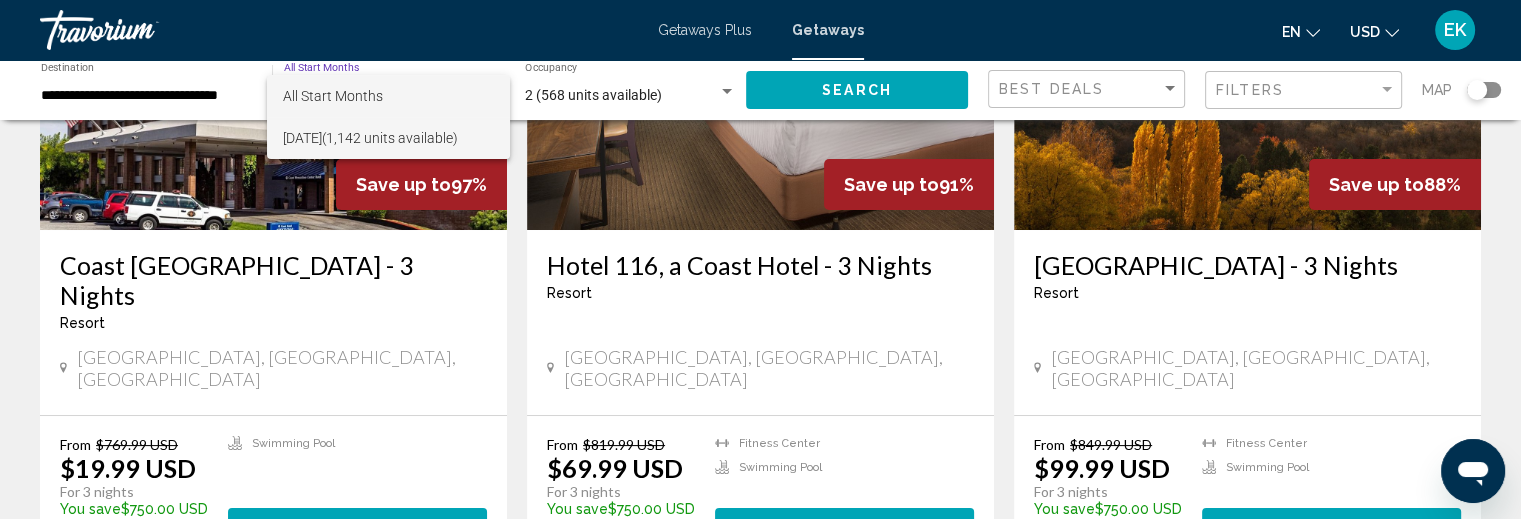 click on "[DATE]  (1,142 units available)" at bounding box center [388, 138] 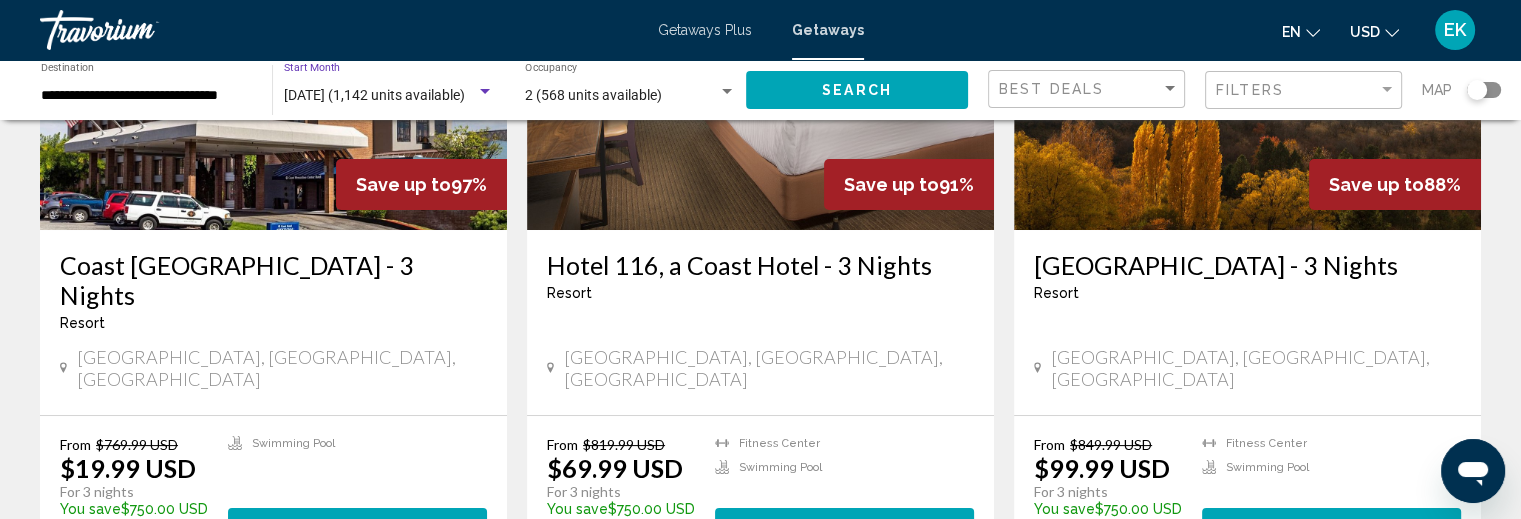 scroll, scrollTop: 0, scrollLeft: 0, axis: both 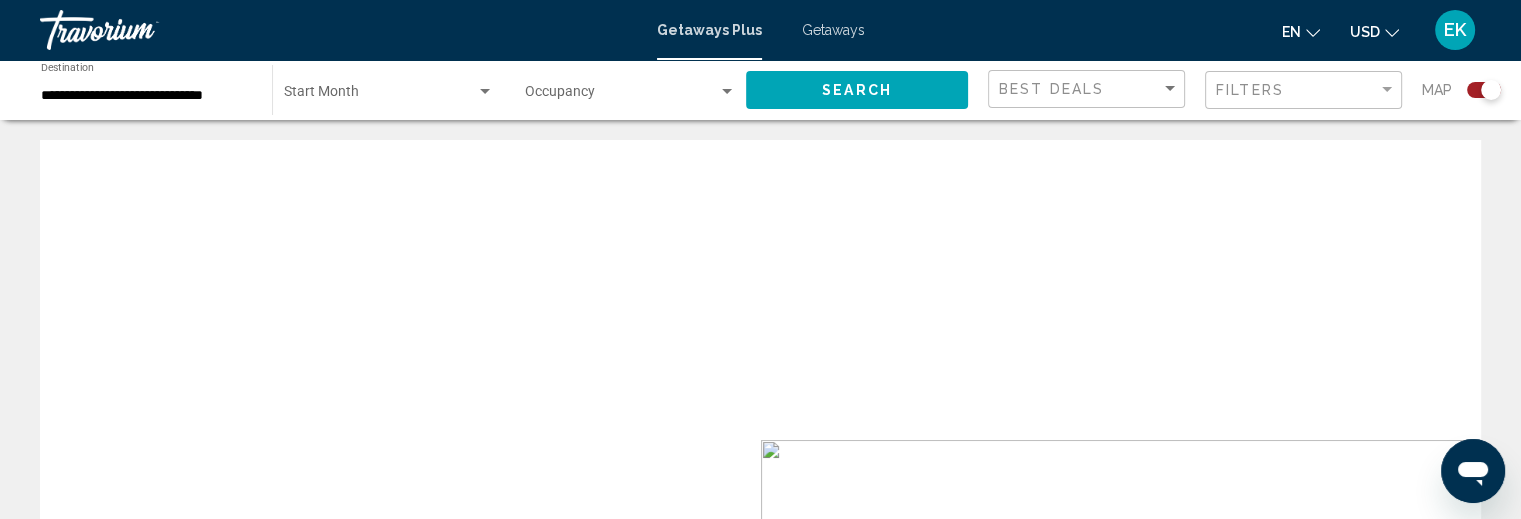 click on "Getaways" at bounding box center [833, 30] 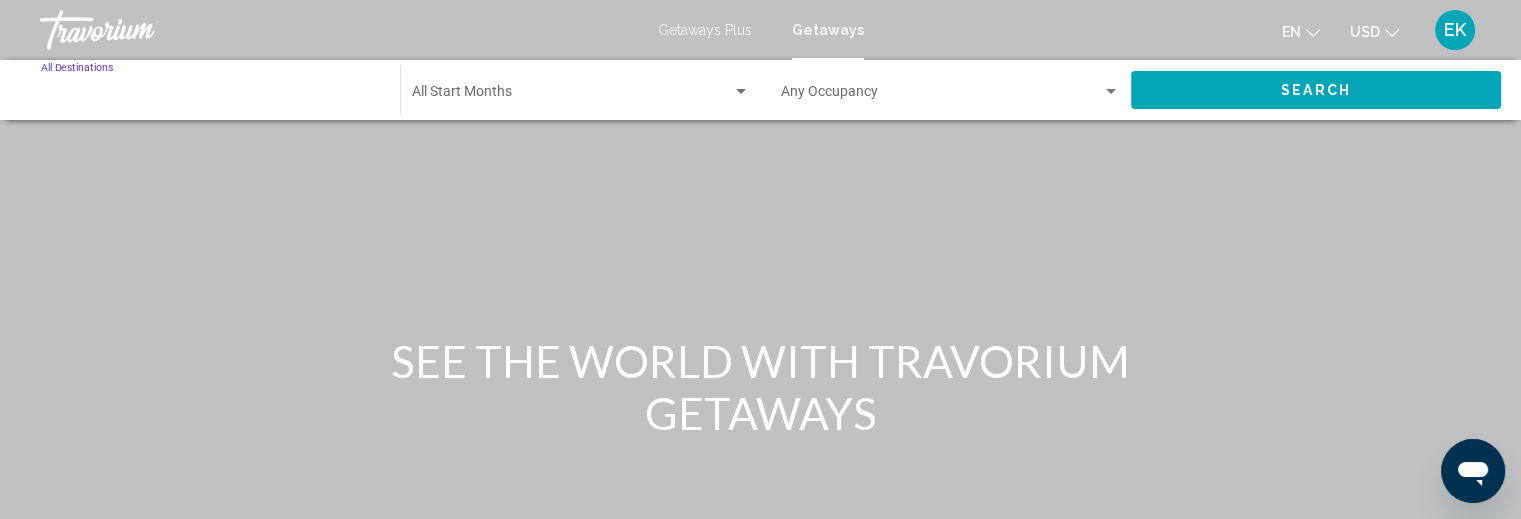 click on "Destination All Destinations" at bounding box center (210, 96) 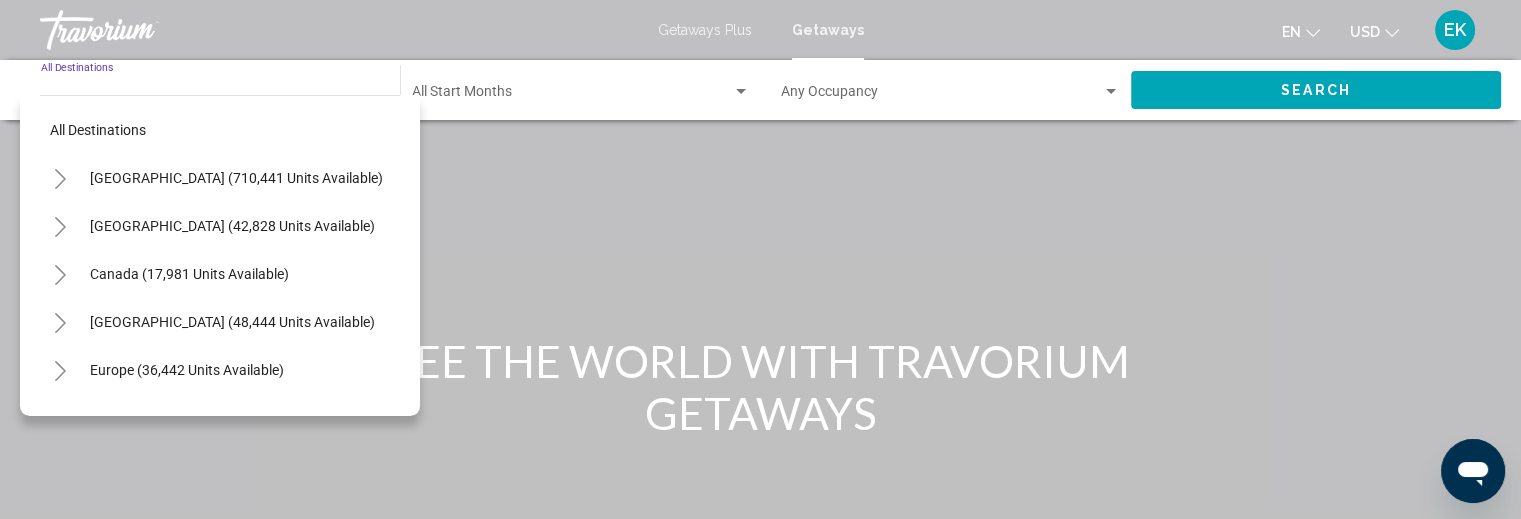 click 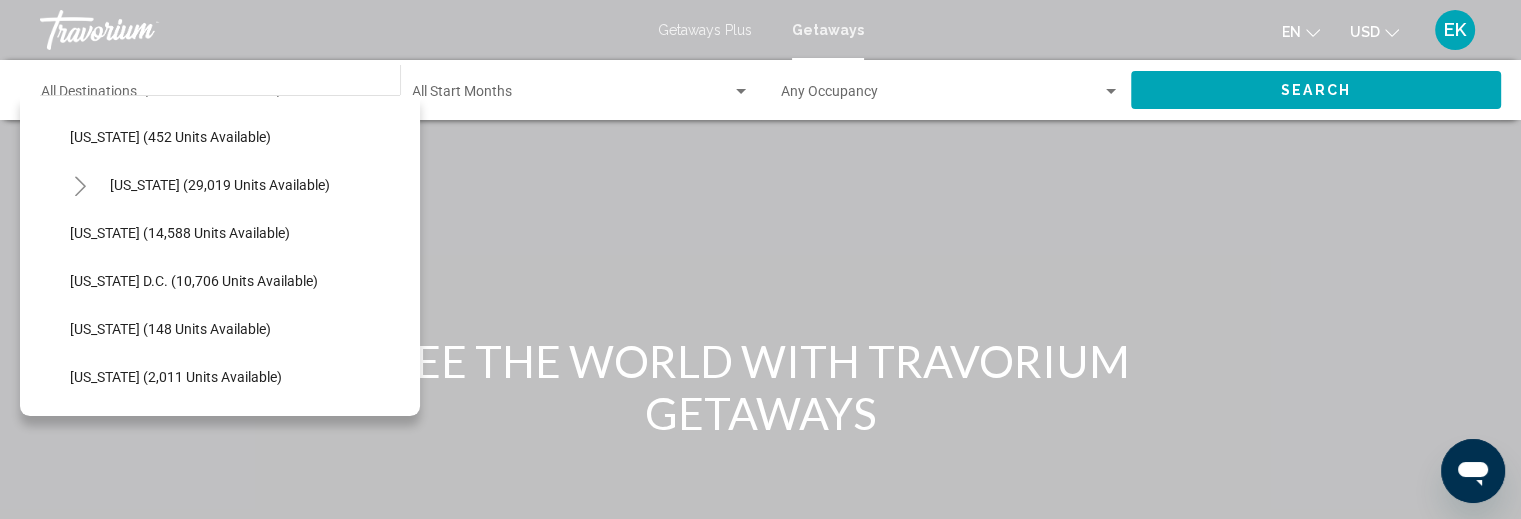 scroll, scrollTop: 2000, scrollLeft: 0, axis: vertical 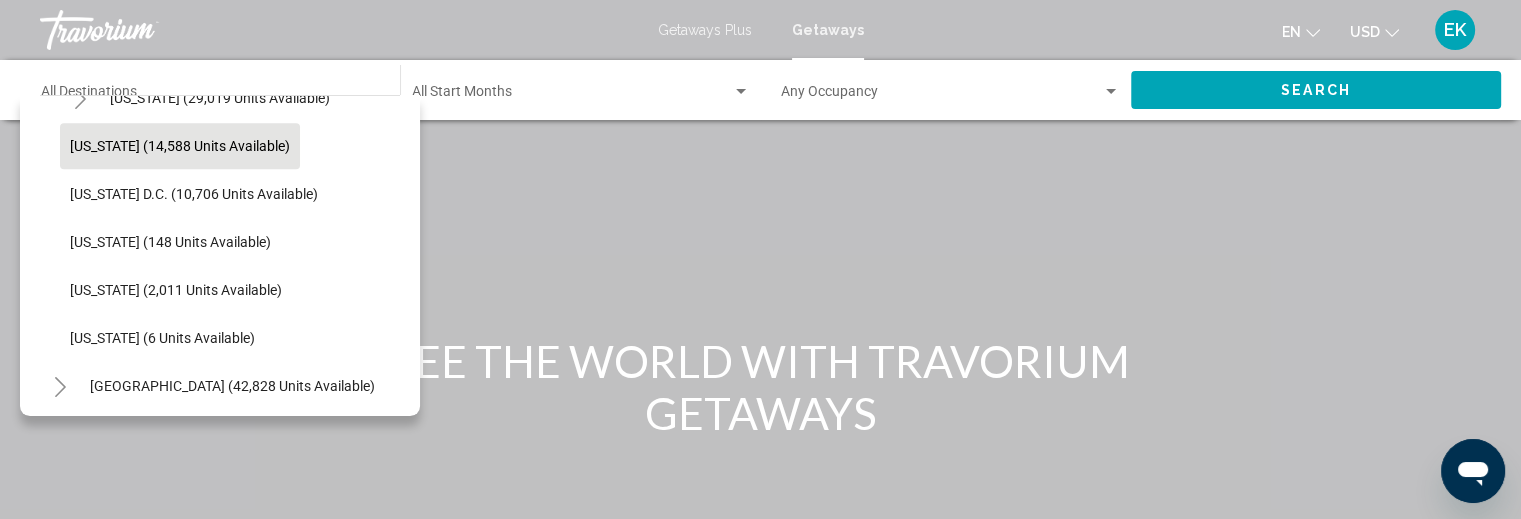 click on "[US_STATE] (14,588 units available)" 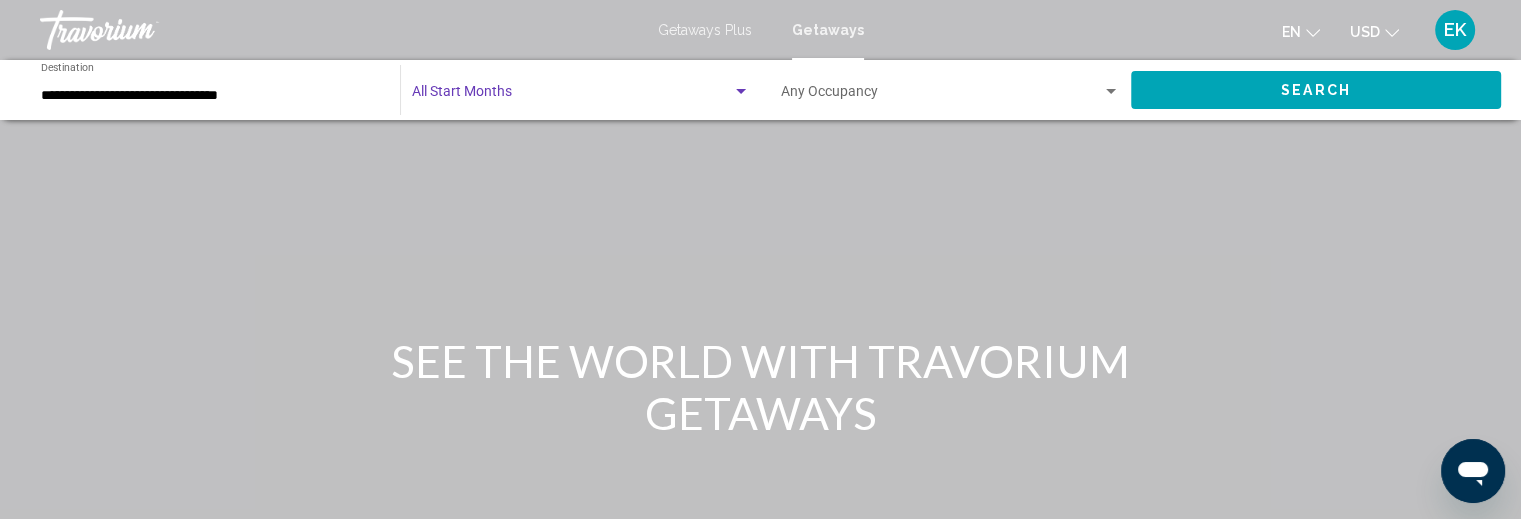 click at bounding box center [572, 96] 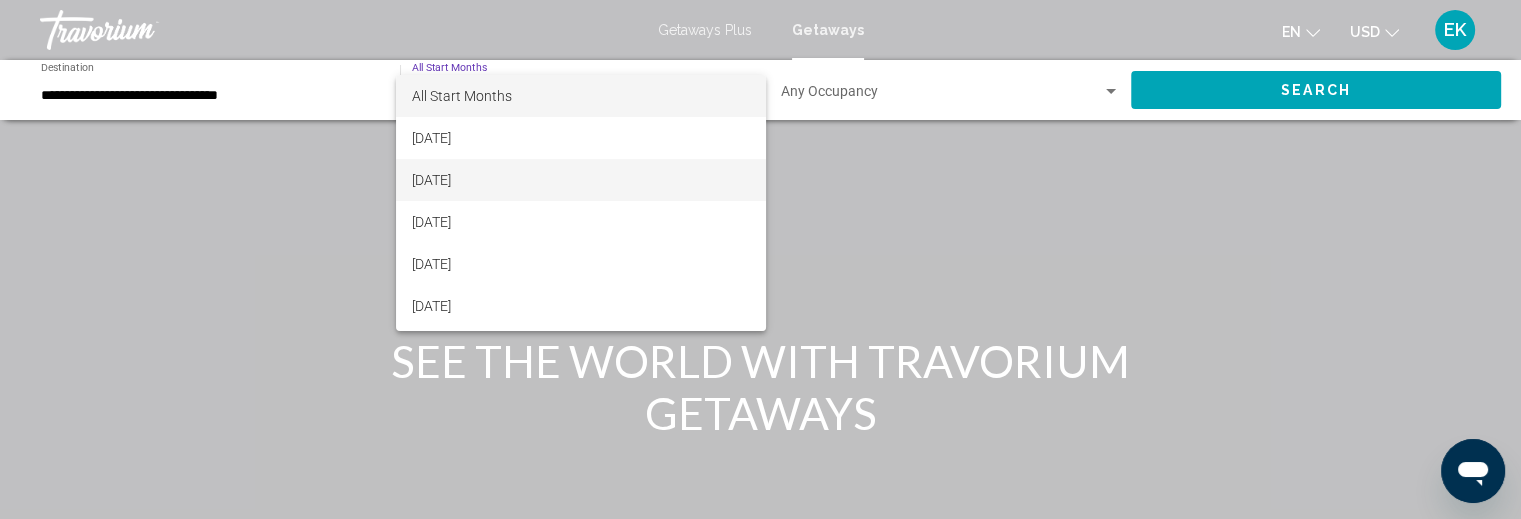 click on "[DATE]" at bounding box center [581, 180] 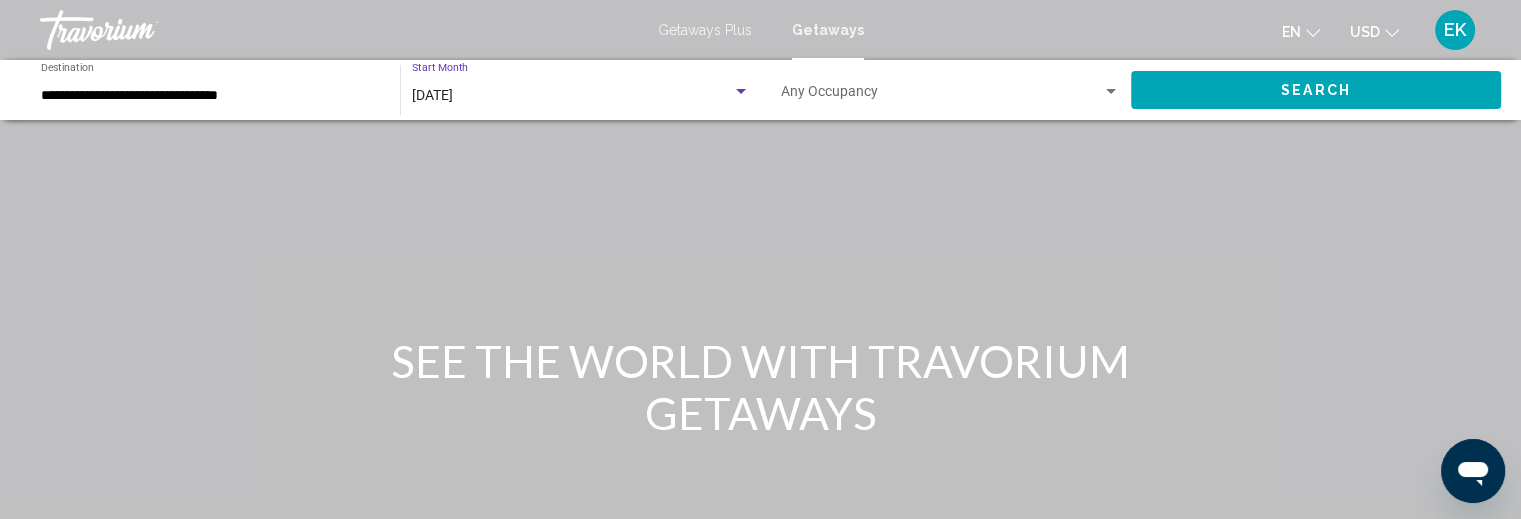 click on "Occupancy Any Occupancy" at bounding box center [950, 90] 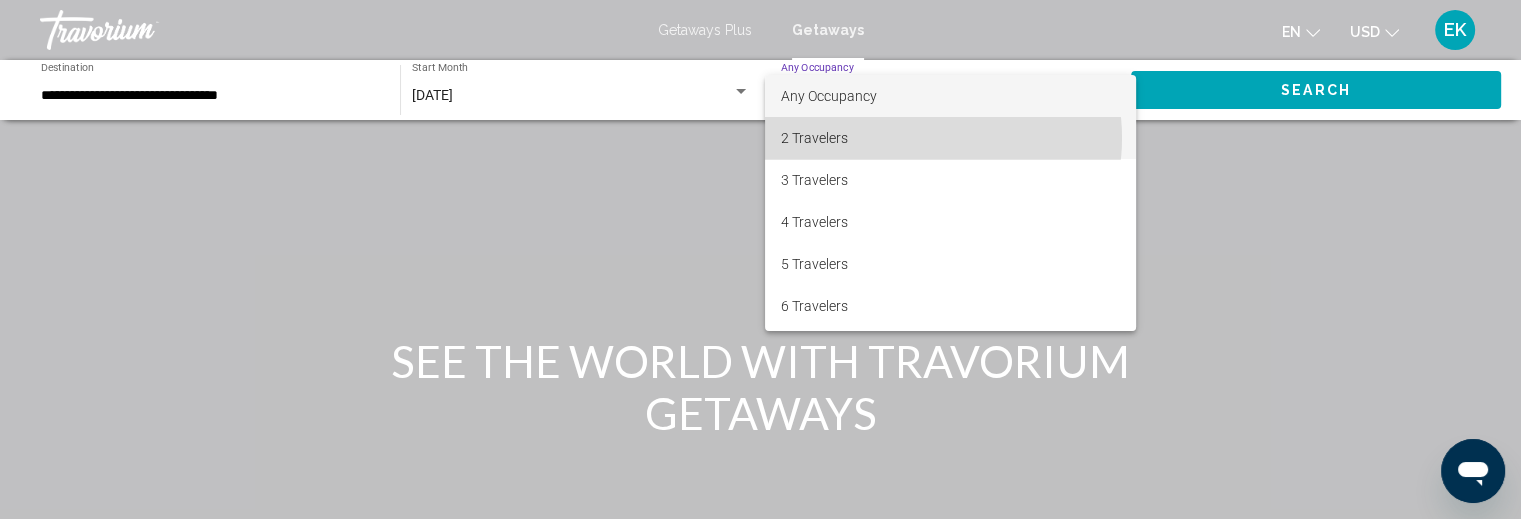 click on "2 Travelers" at bounding box center [950, 138] 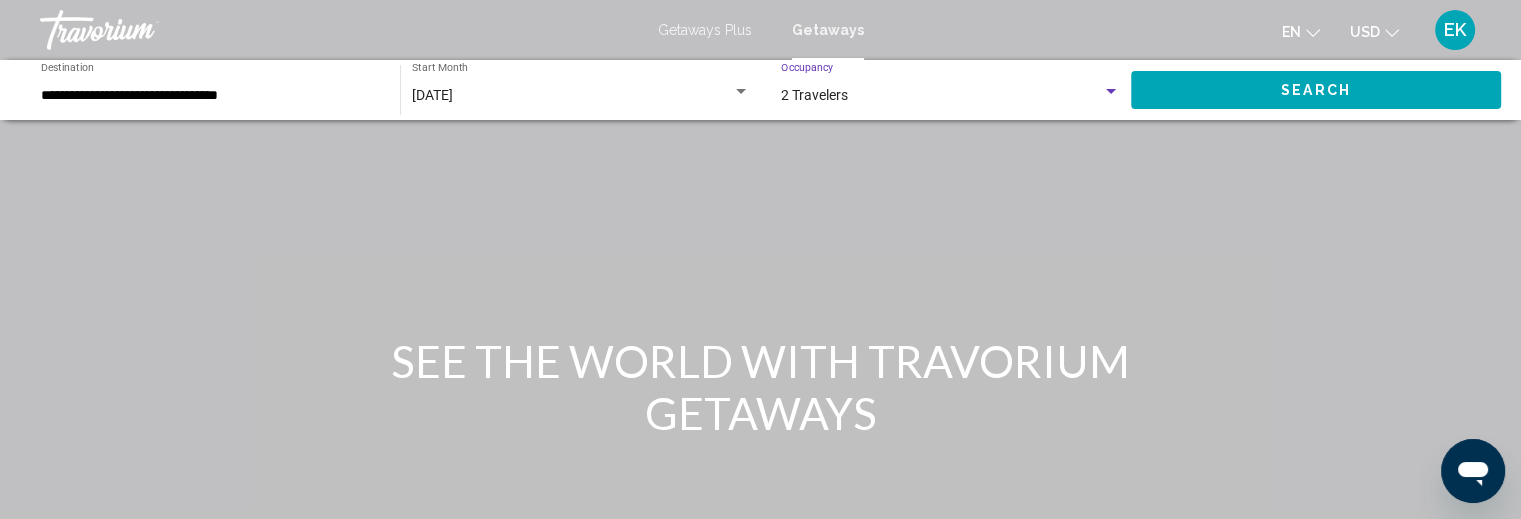 click on "Search" at bounding box center (1316, 91) 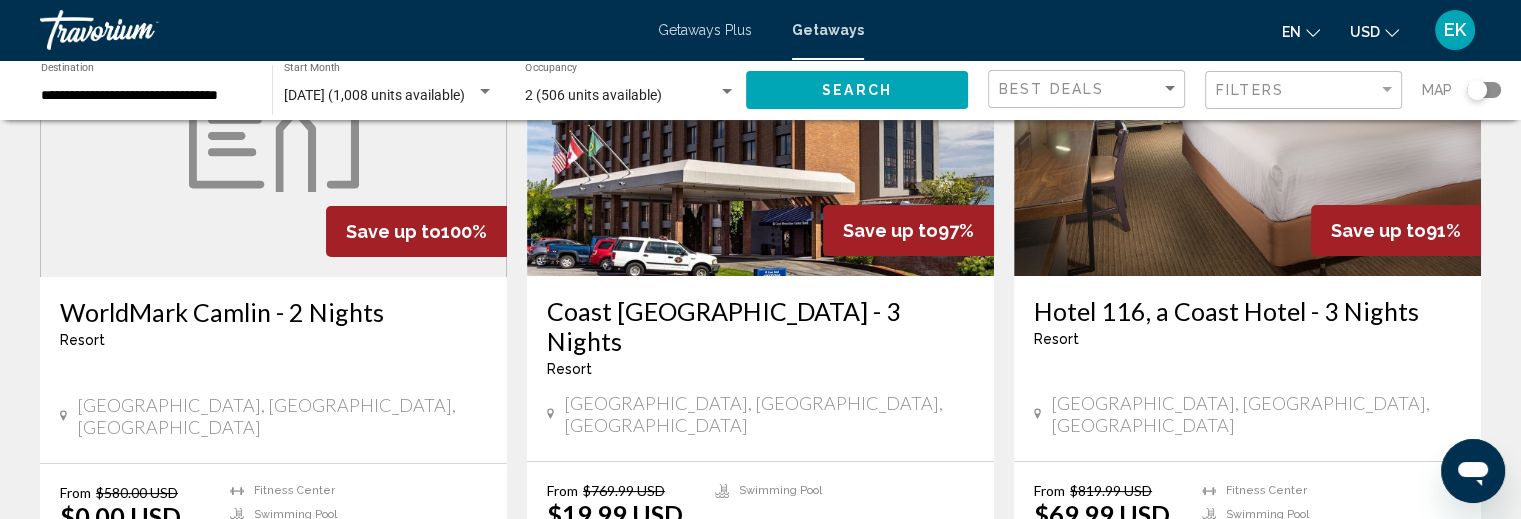 scroll, scrollTop: 0, scrollLeft: 0, axis: both 